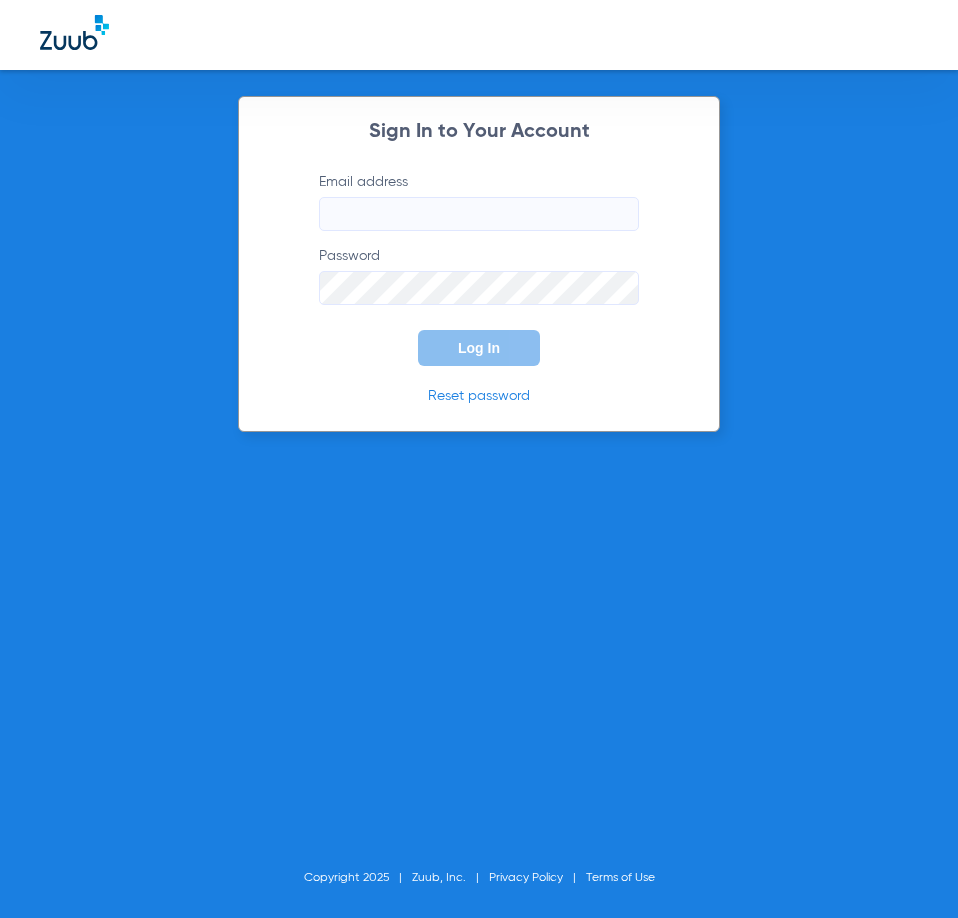 scroll, scrollTop: 0, scrollLeft: 0, axis: both 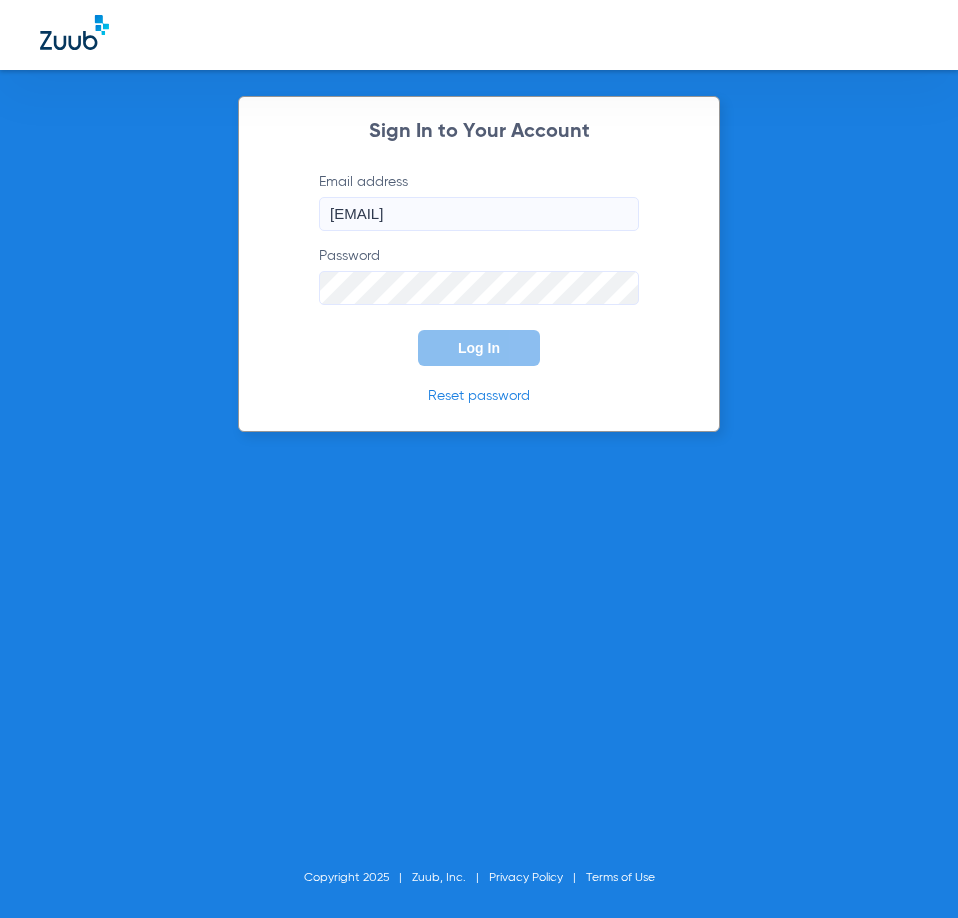 click on "Log In" 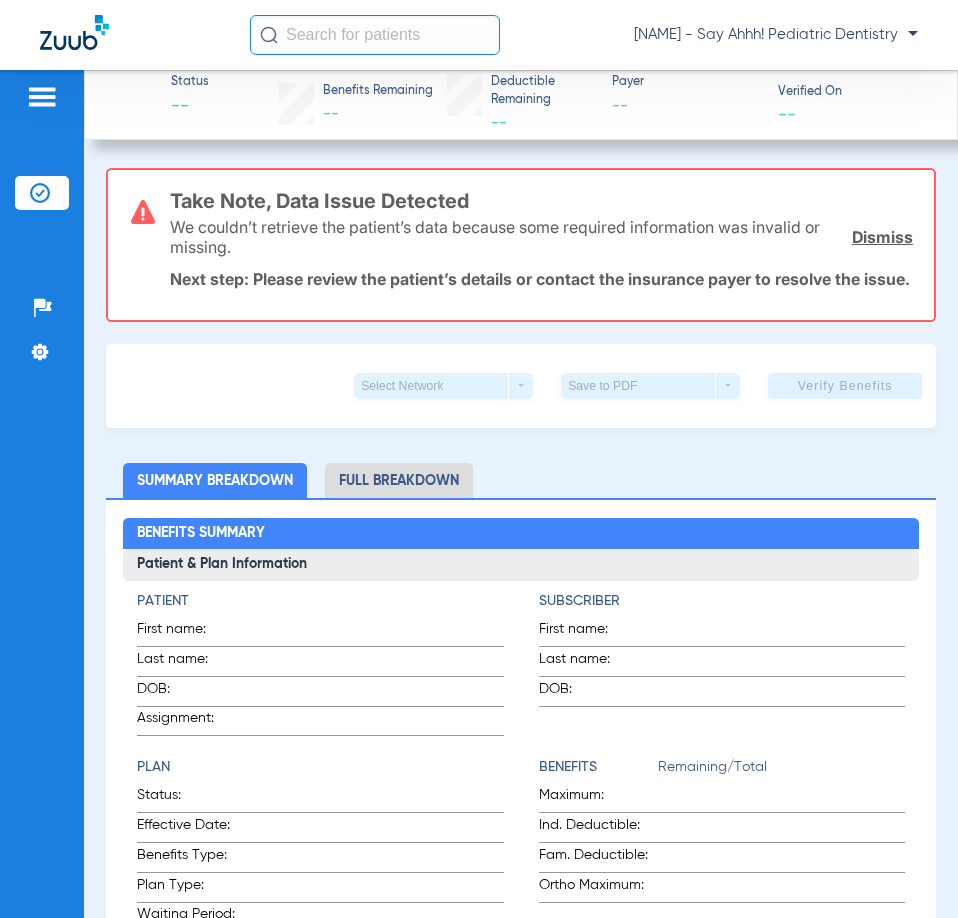 click 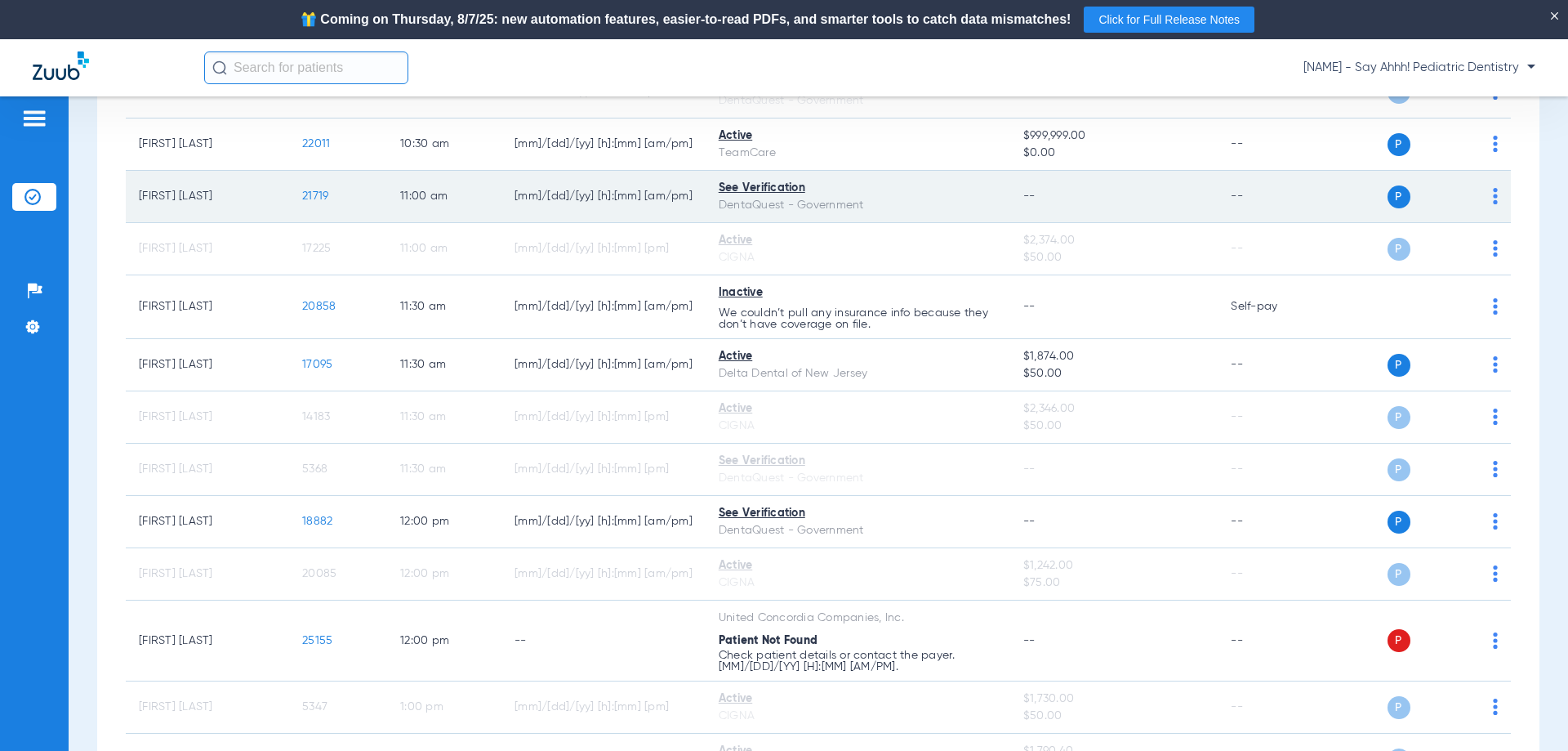 scroll, scrollTop: 572, scrollLeft: 0, axis: vertical 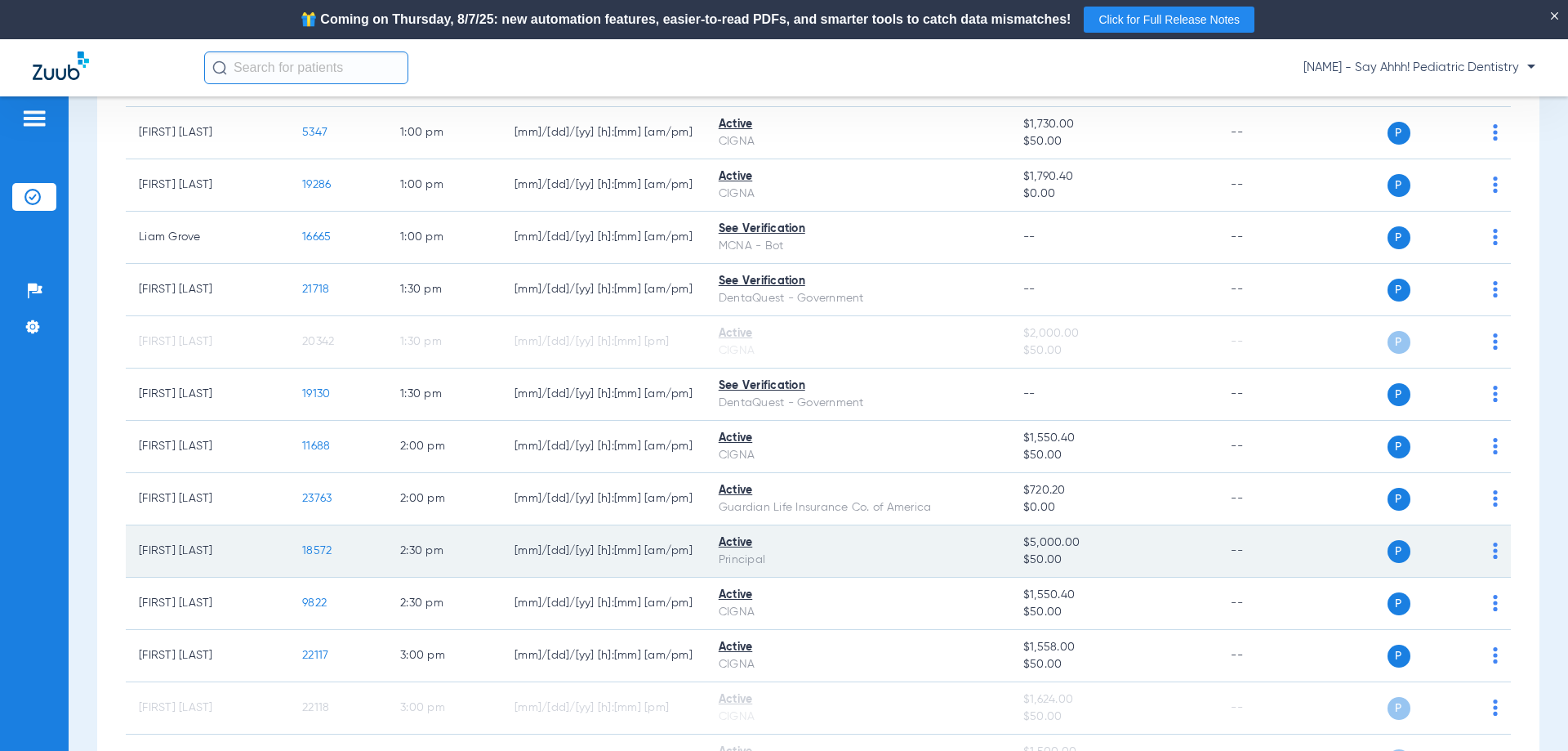 click on "18572" 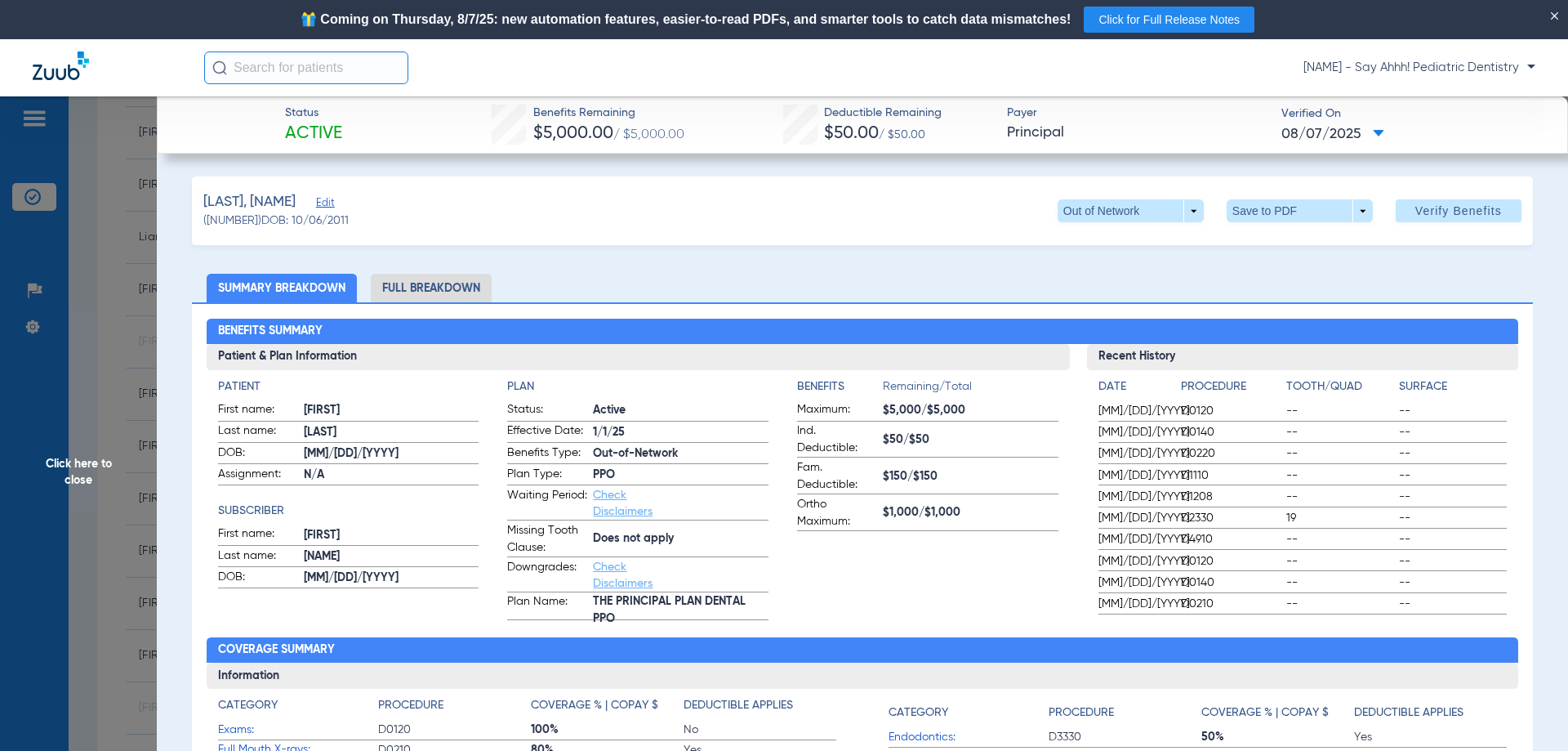drag, startPoint x: 418, startPoint y: 300, endPoint x: 424, endPoint y: 316, distance: 17.088007 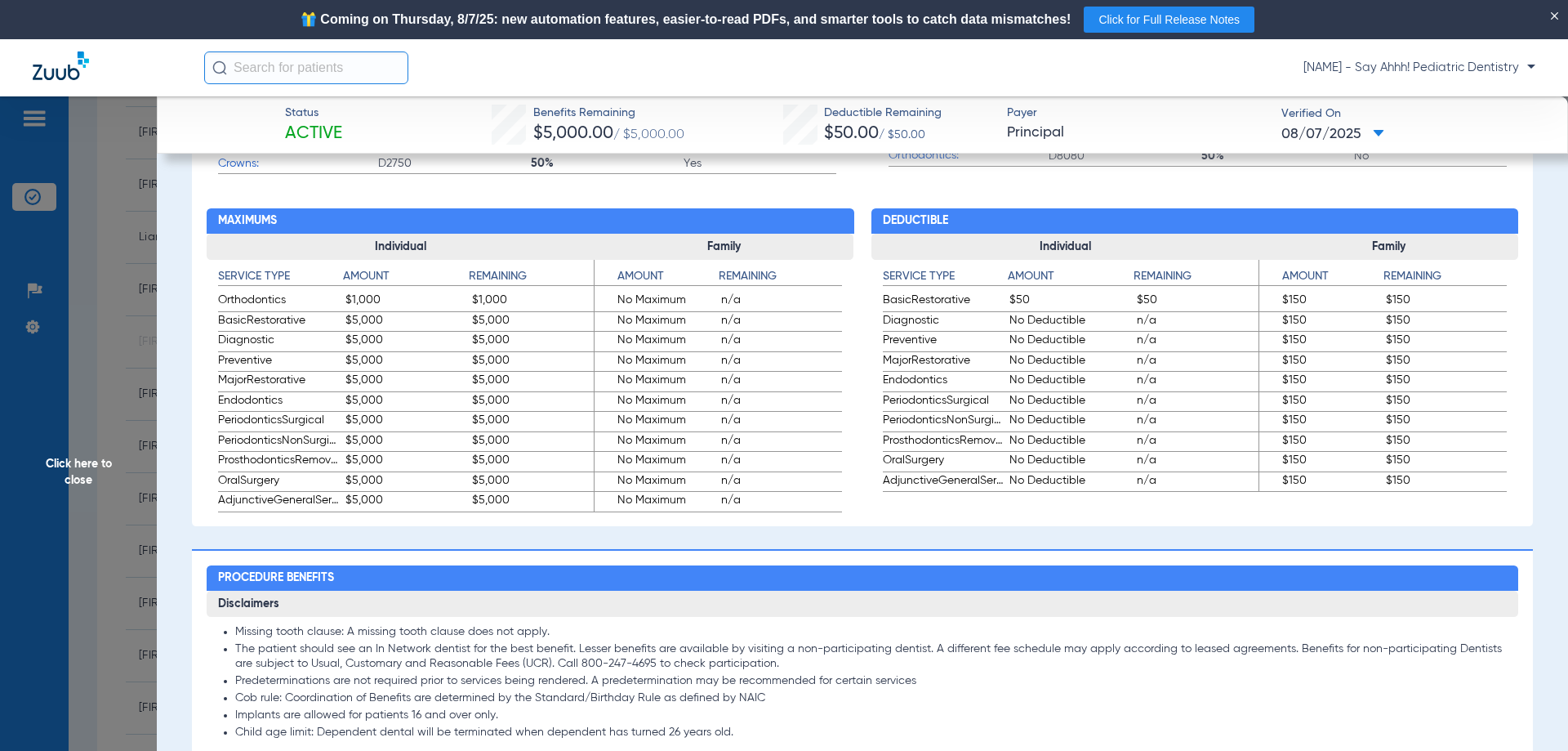 scroll, scrollTop: 1308, scrollLeft: 0, axis: vertical 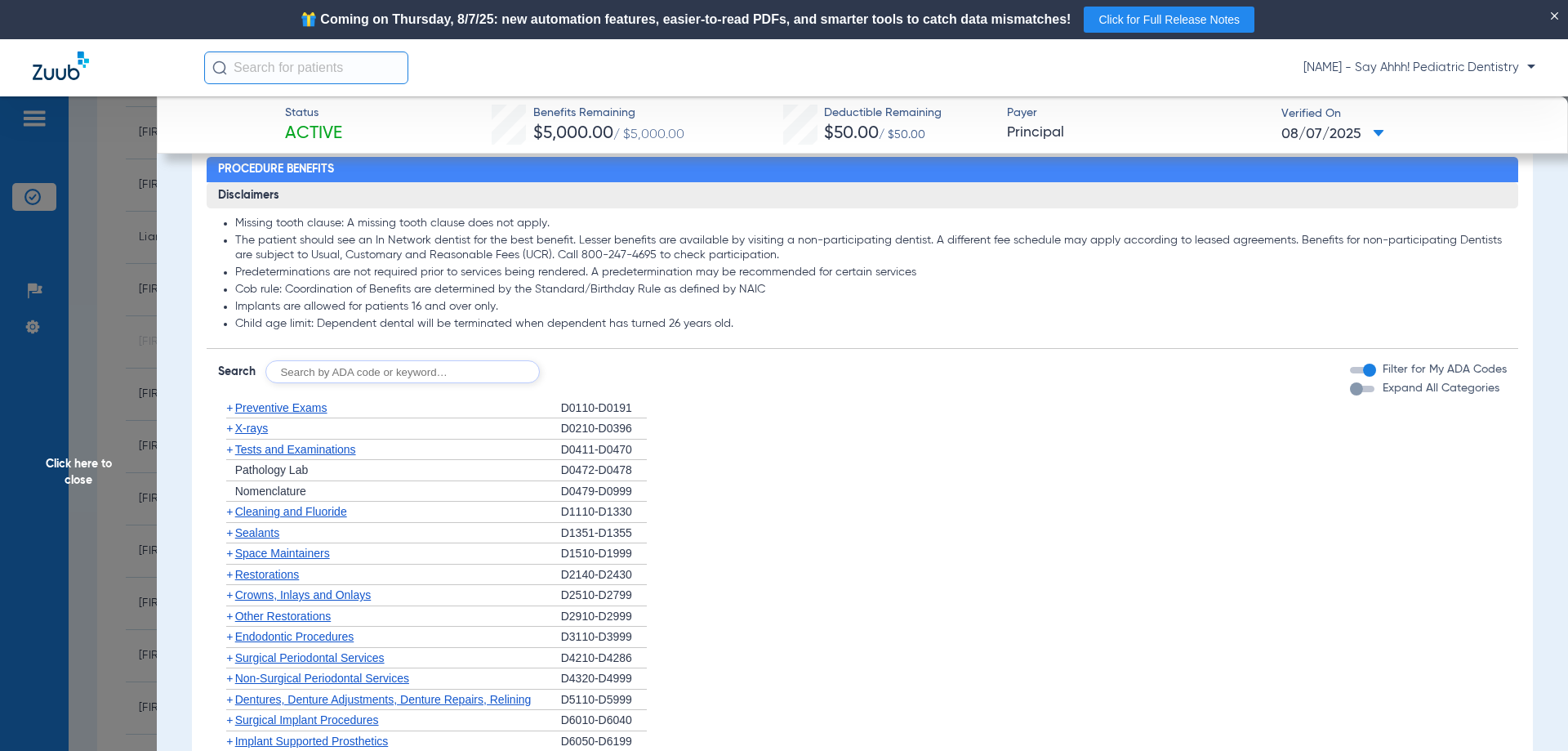 click on "Call [PHONE] to check participation." 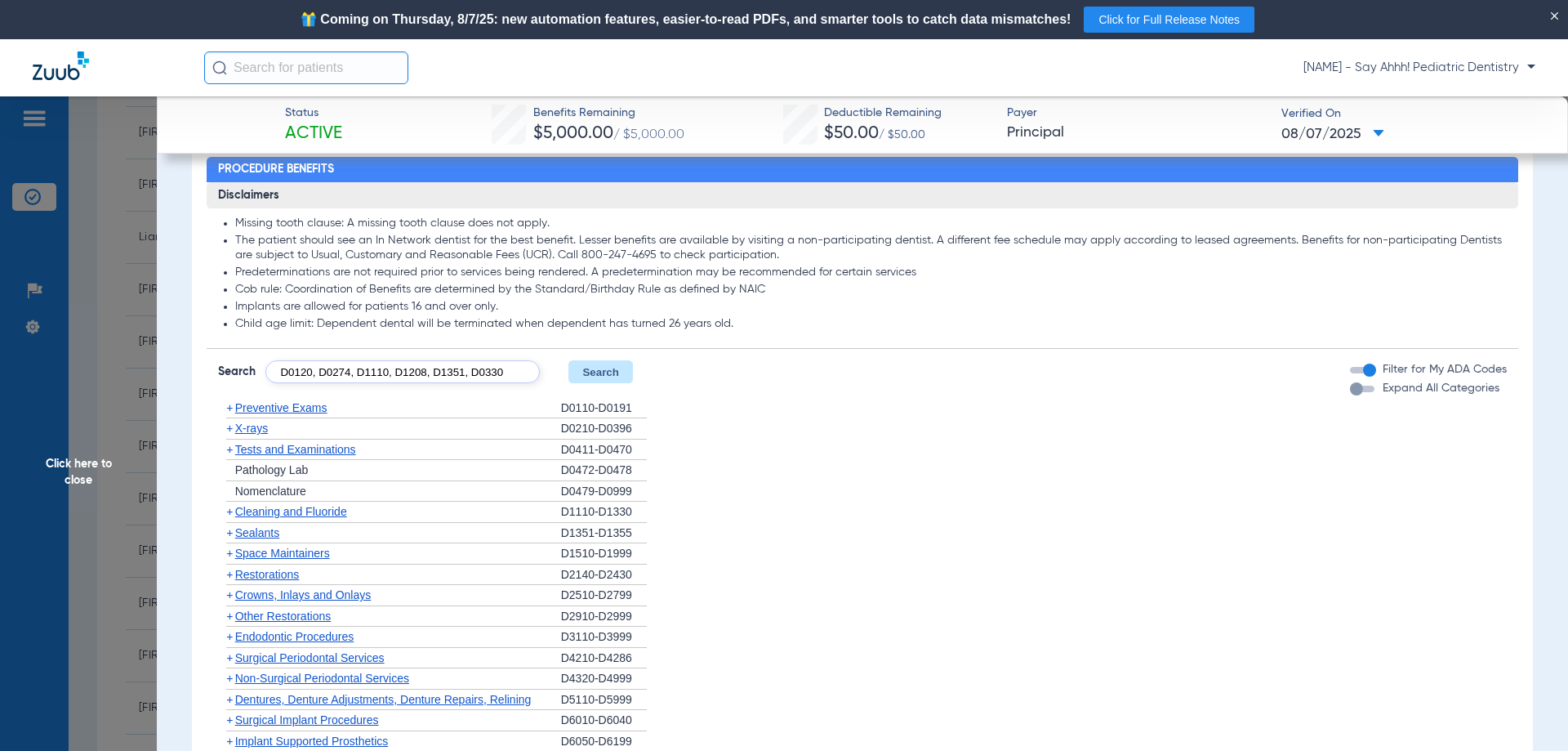 type on "D0120, D0274, D1110, D1208, D1351, D0330" 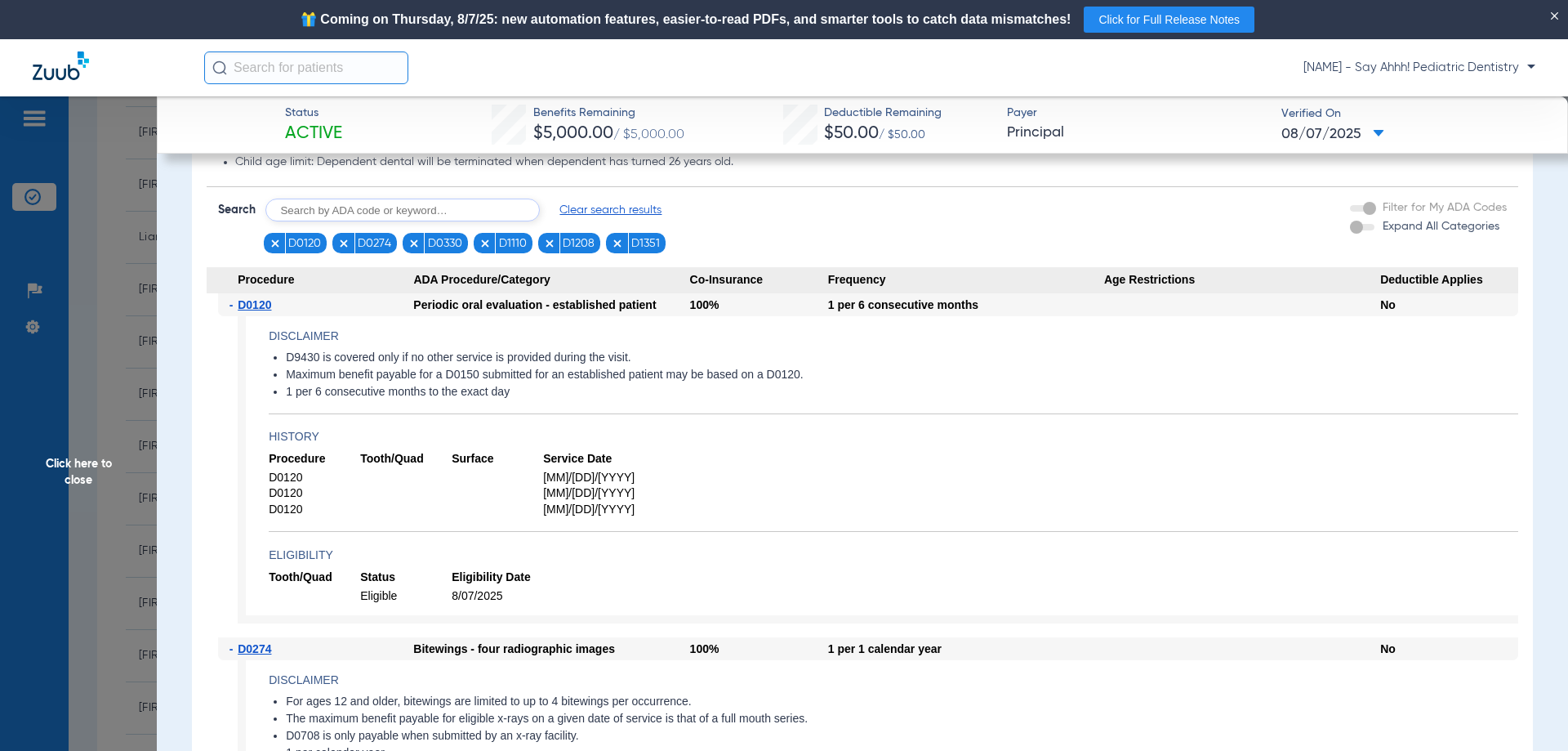 scroll, scrollTop: 1471, scrollLeft: 0, axis: vertical 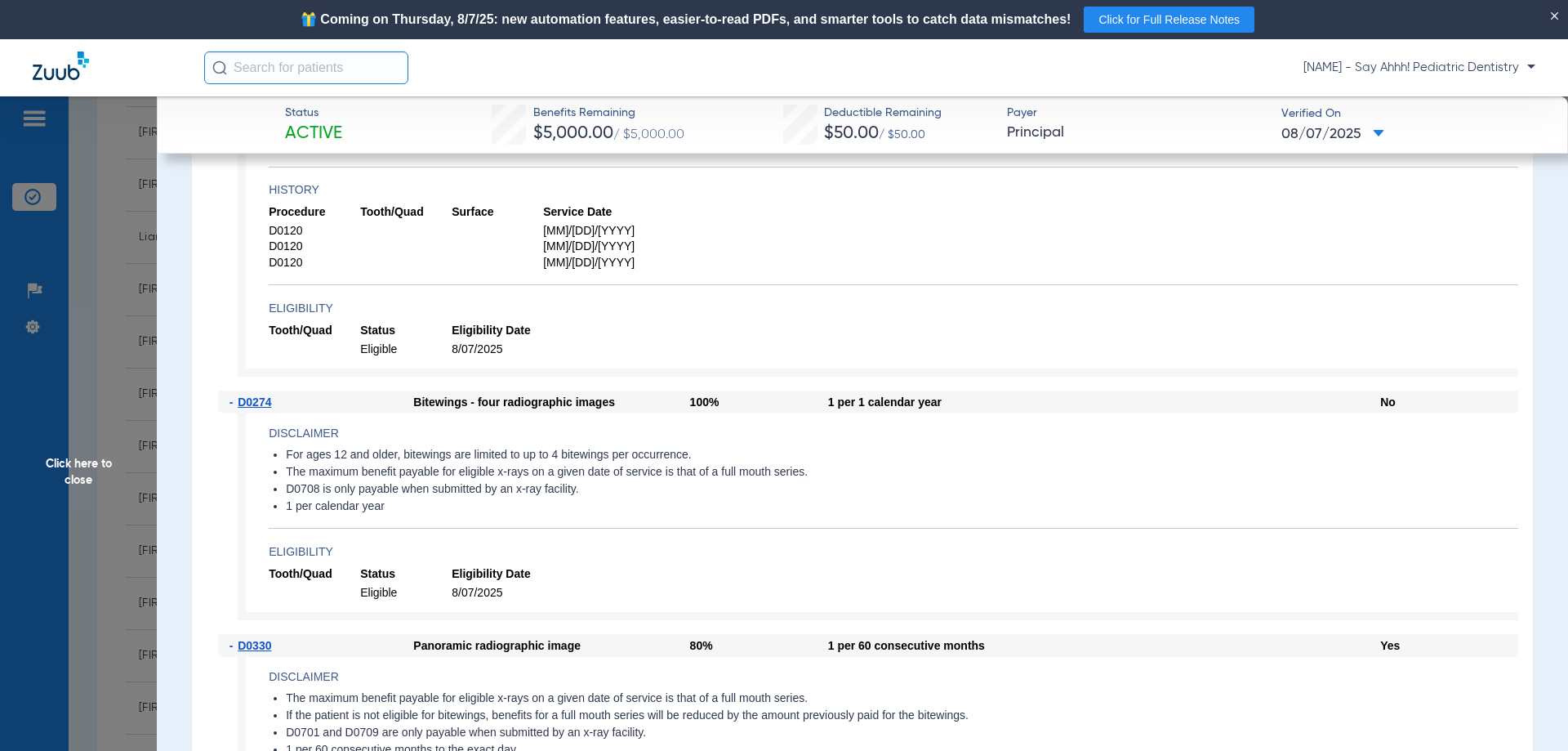 drag, startPoint x: 512, startPoint y: 592, endPoint x: 278, endPoint y: 418, distance: 291.60247 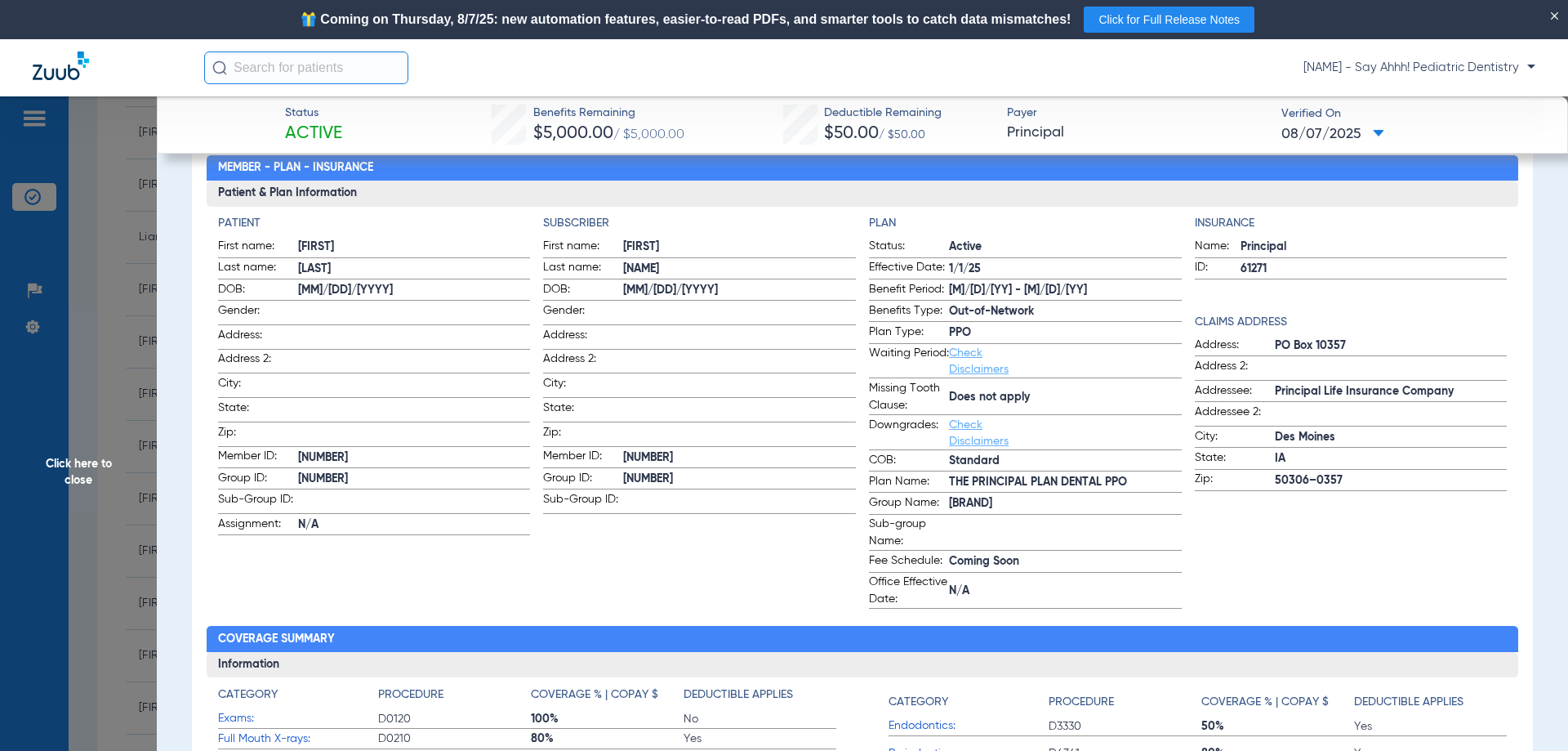scroll, scrollTop: 0, scrollLeft: 0, axis: both 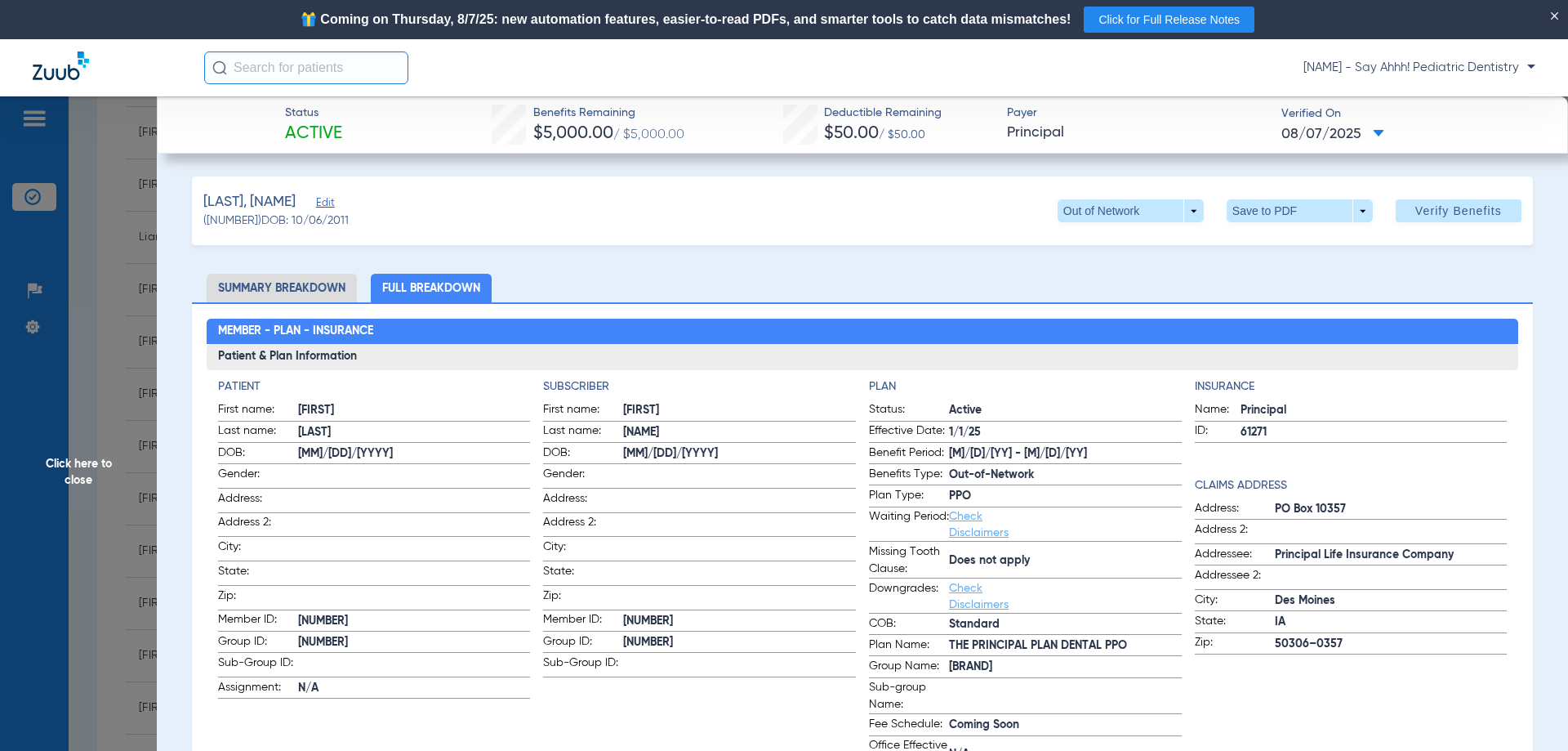 click on "Click here to close" 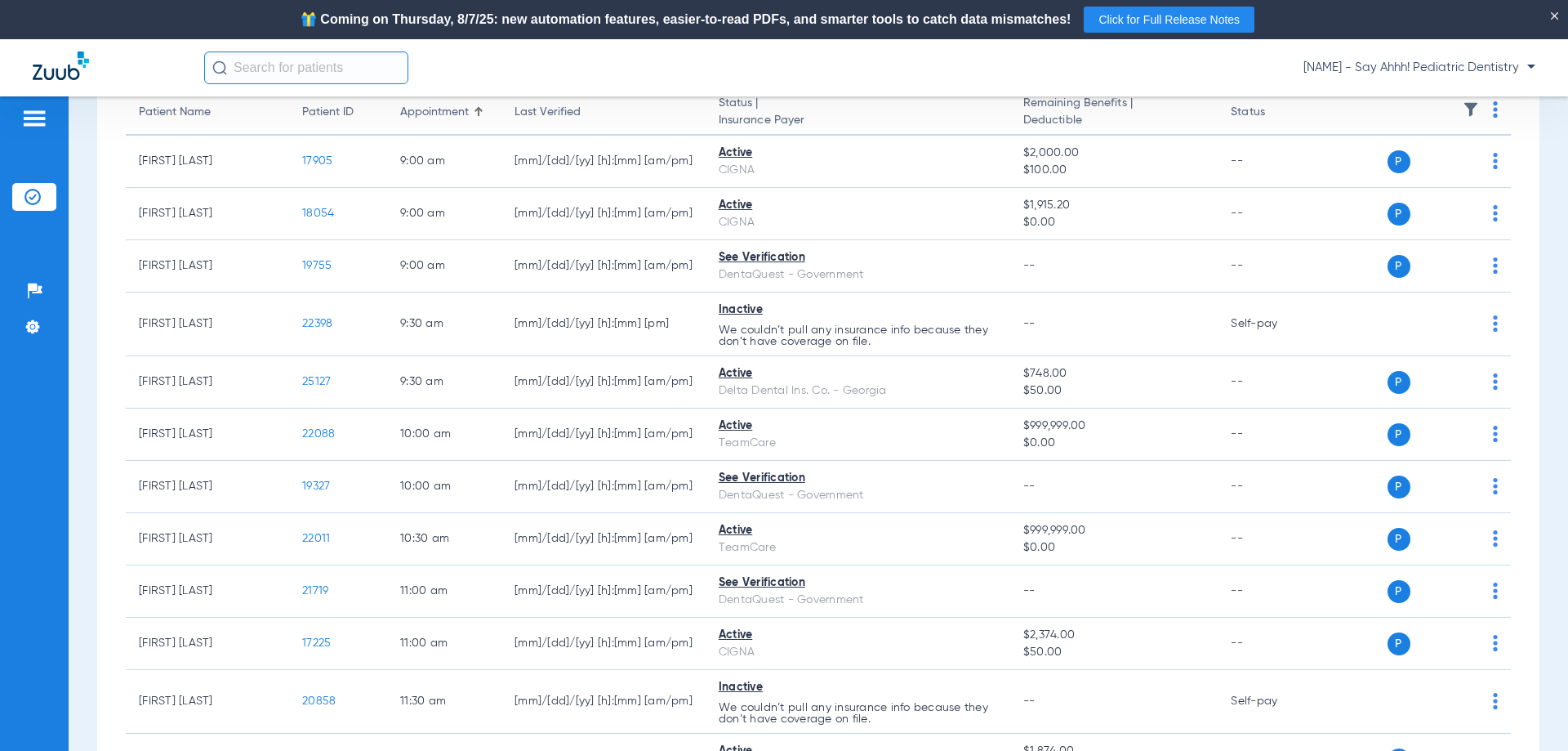 scroll, scrollTop: 0, scrollLeft: 0, axis: both 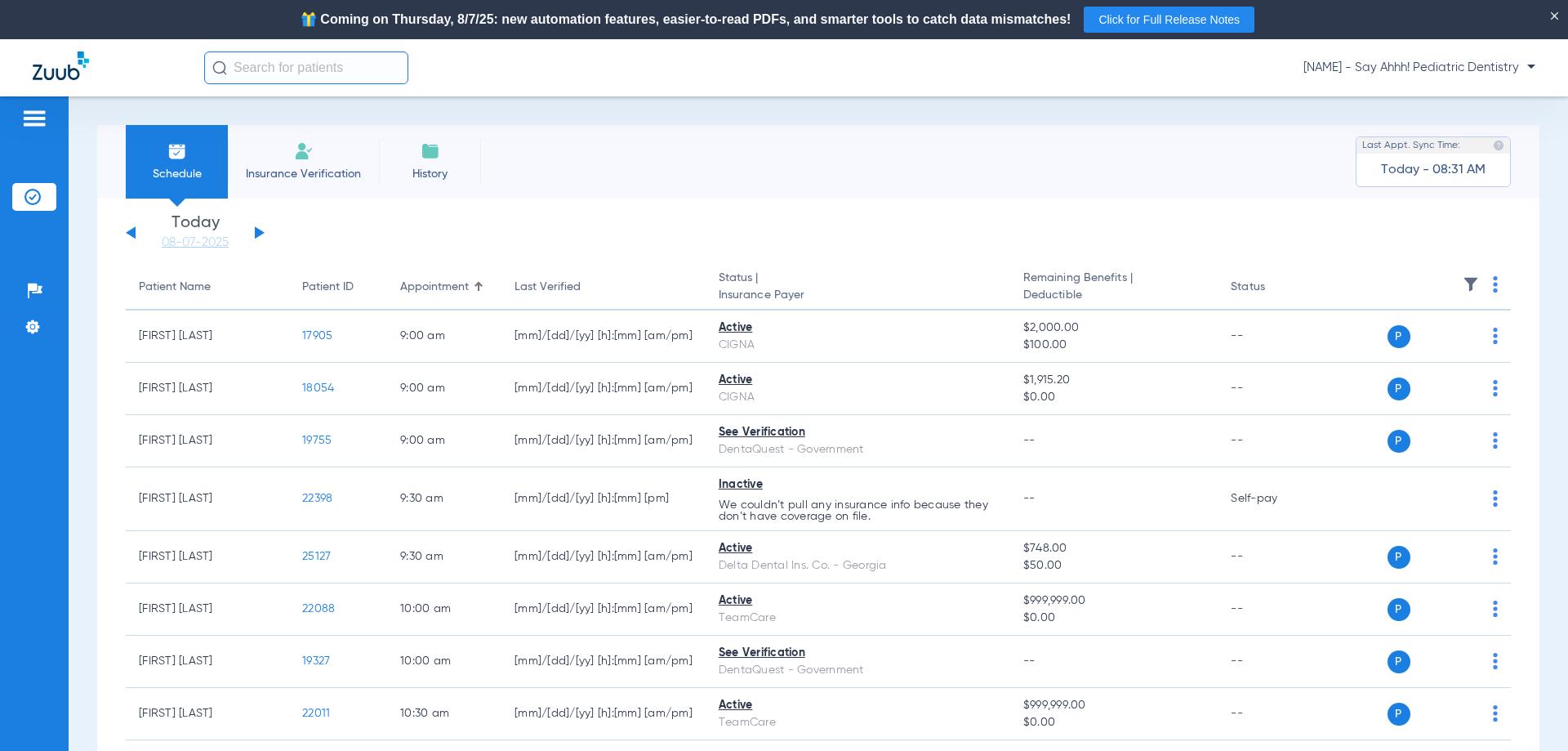 drag, startPoint x: 296, startPoint y: 162, endPoint x: 286, endPoint y: 165, distance: 10.440307 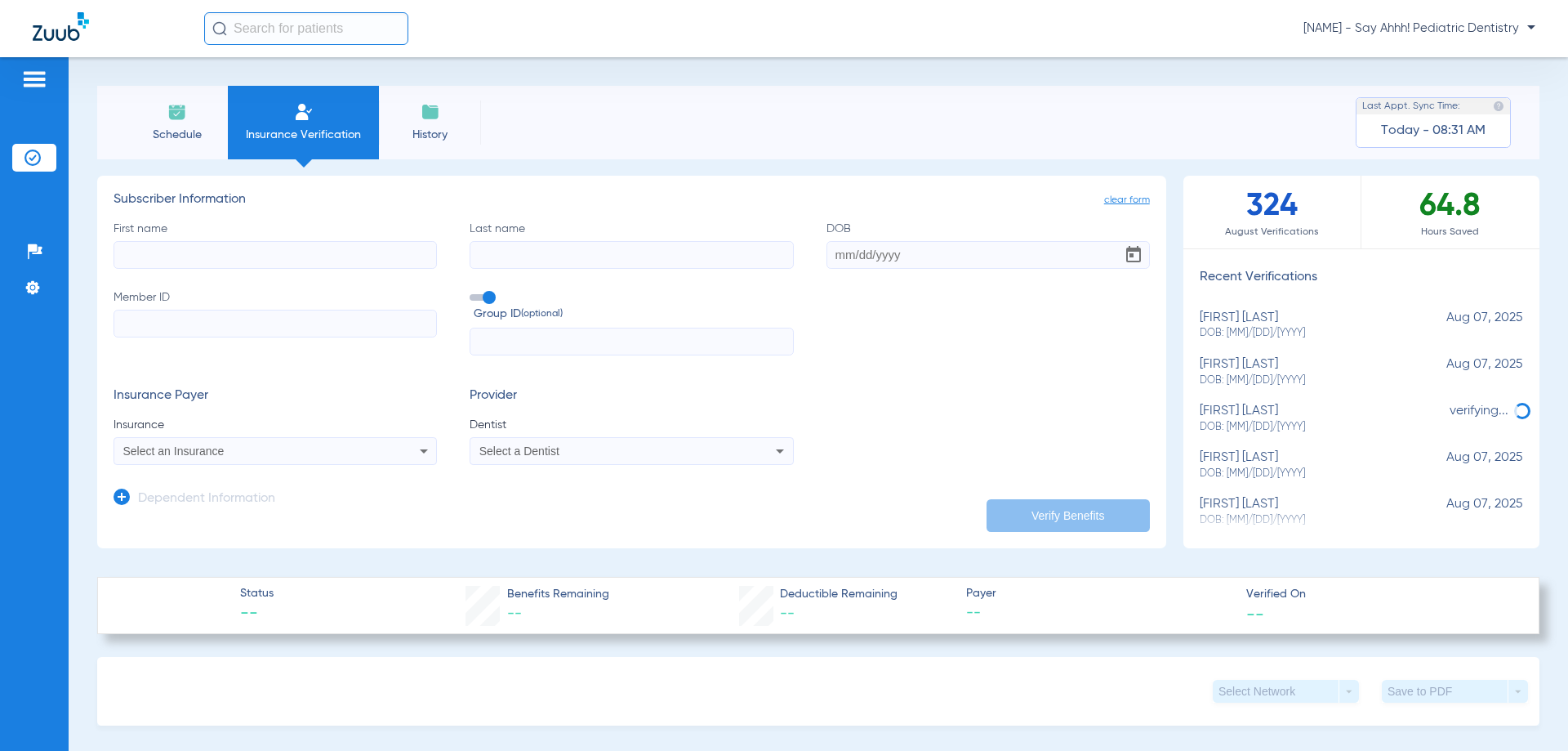 click on "First name" 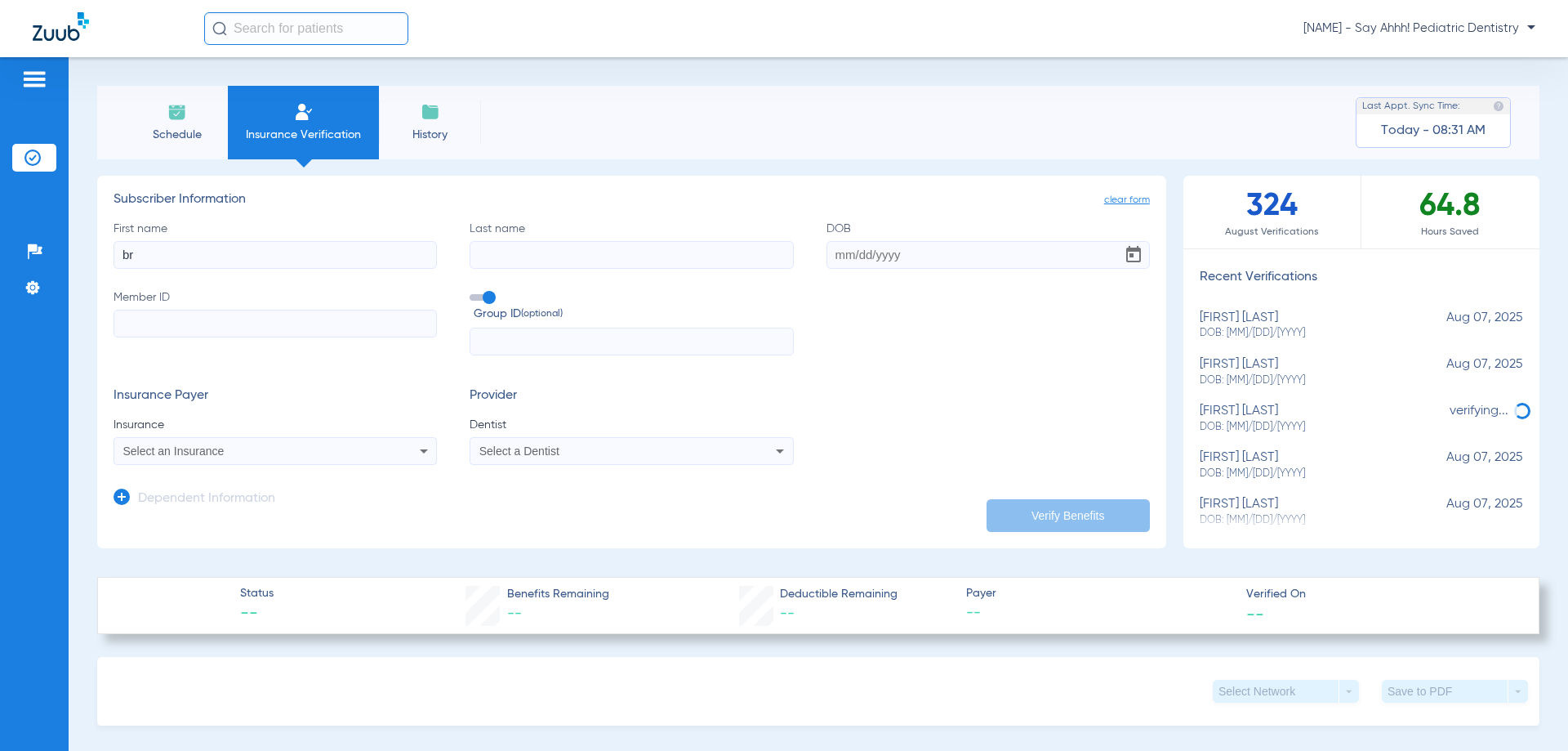 type on "b" 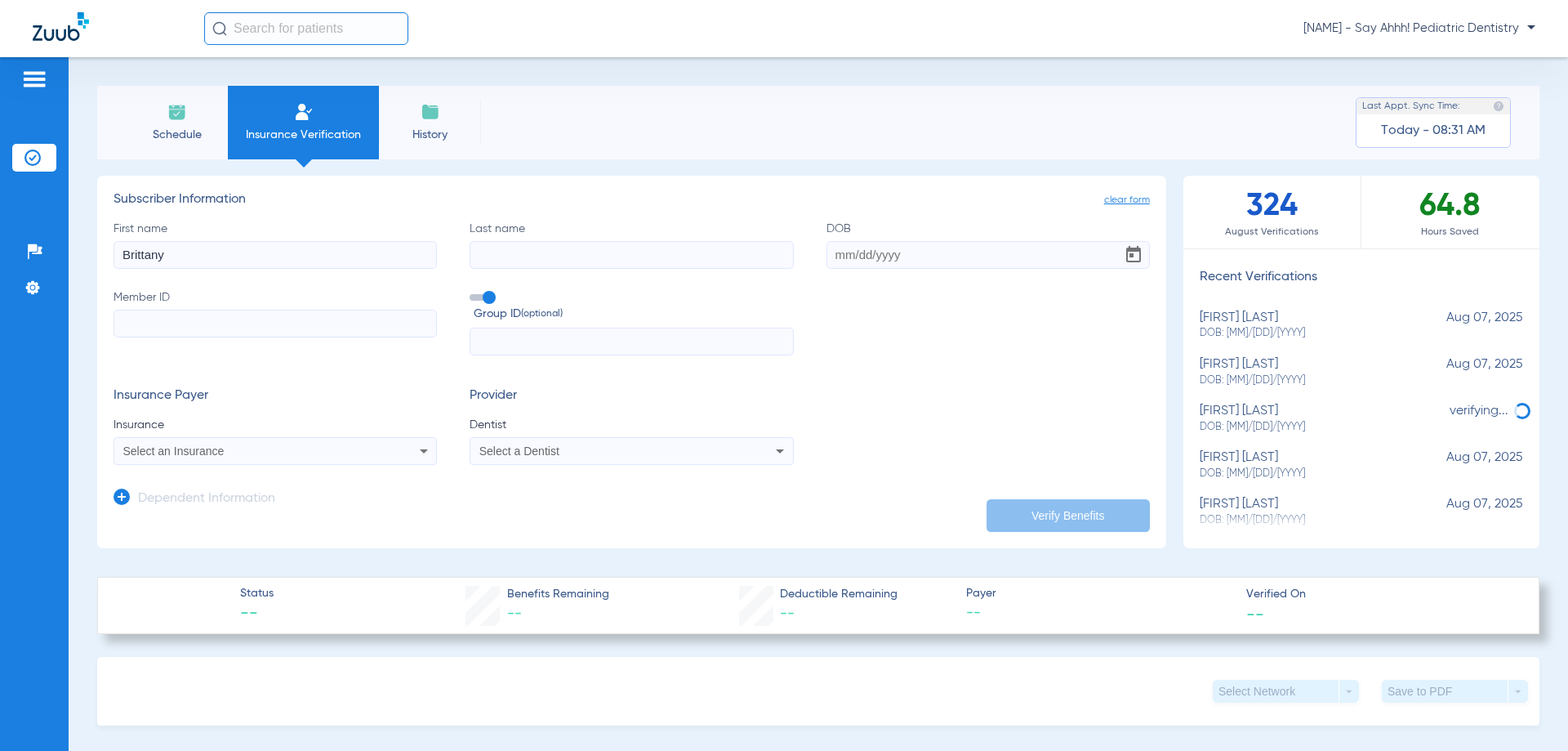 type on "Brittany" 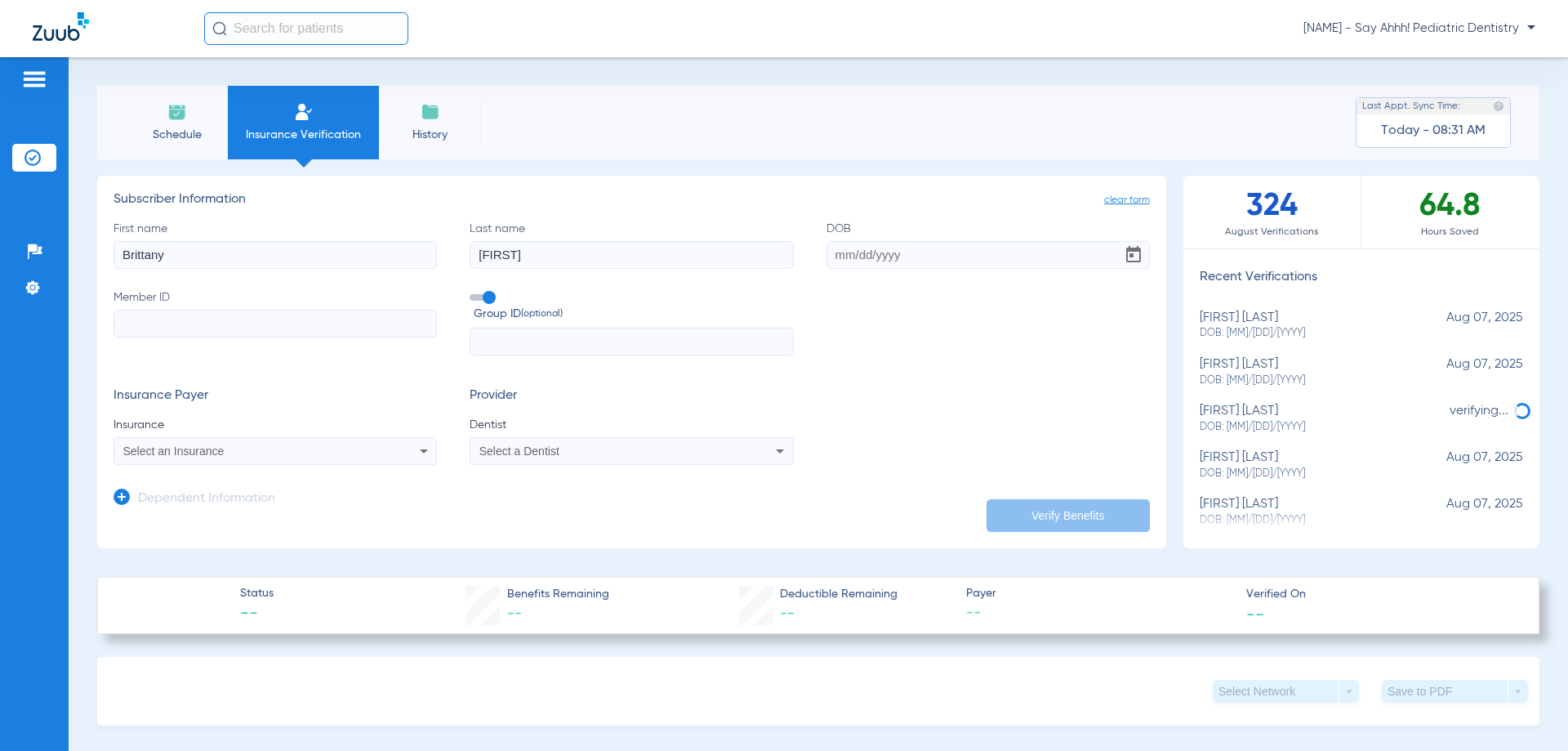 type on "[FIRST]" 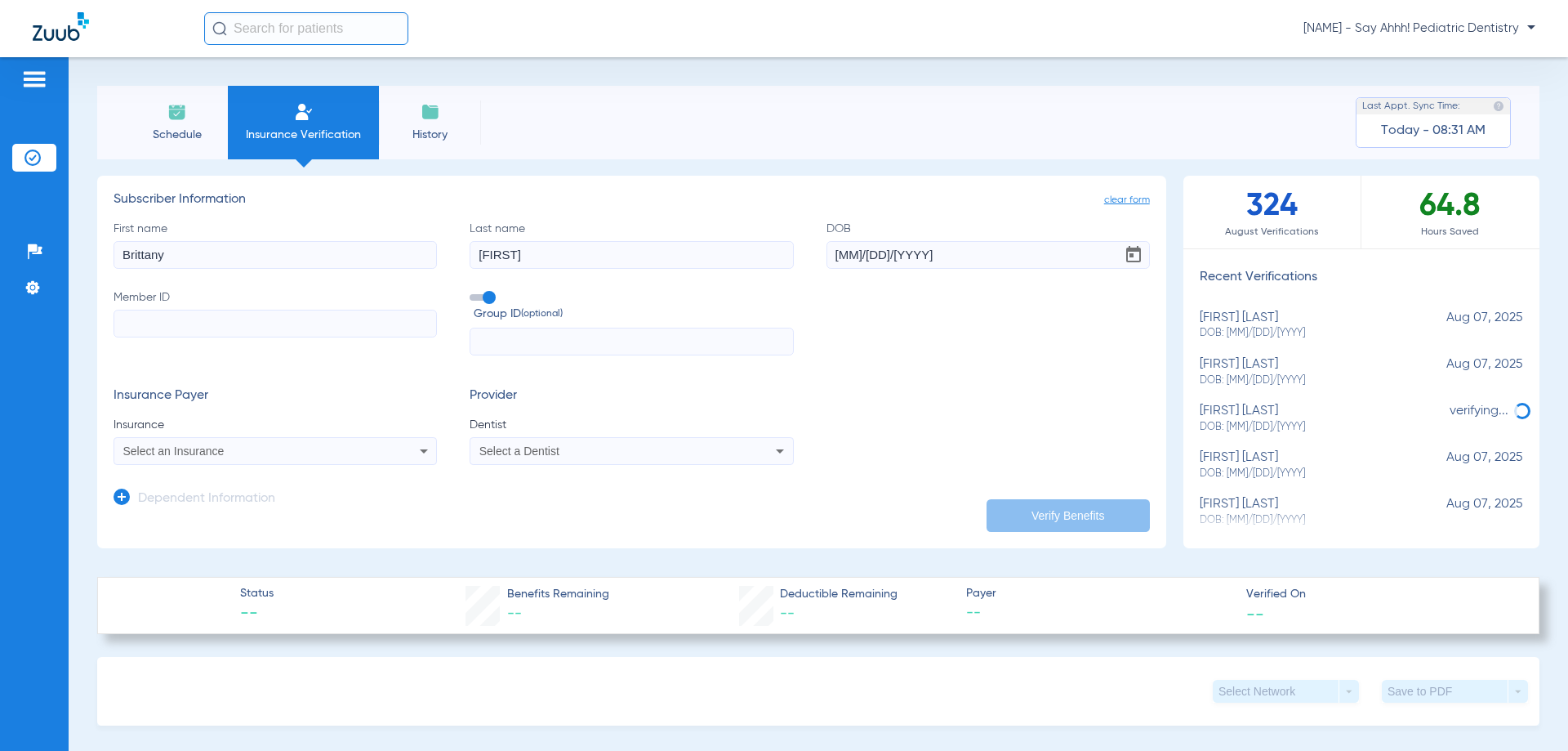type on "[MM]/[DD]/[YYYY]" 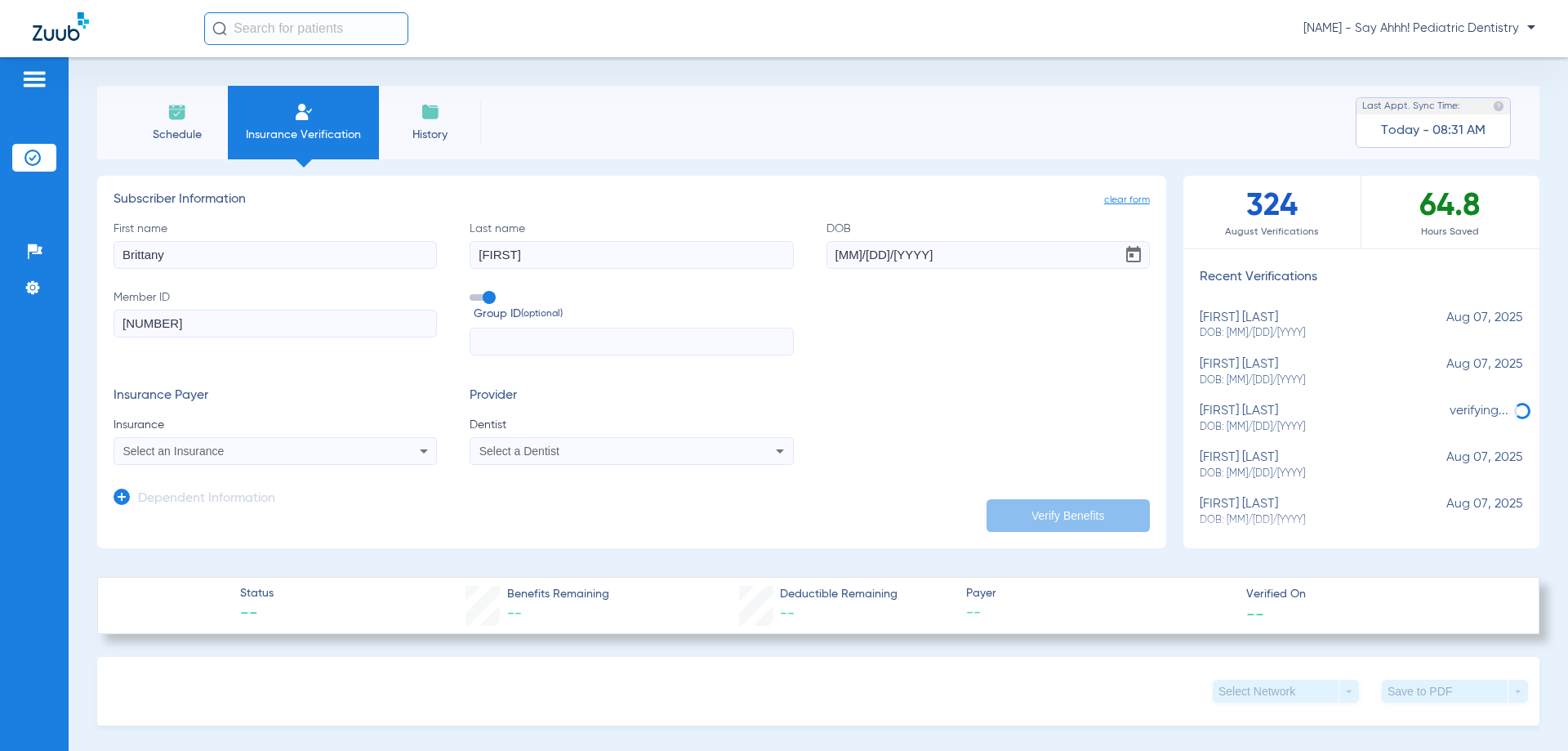type on "[NUMBER]" 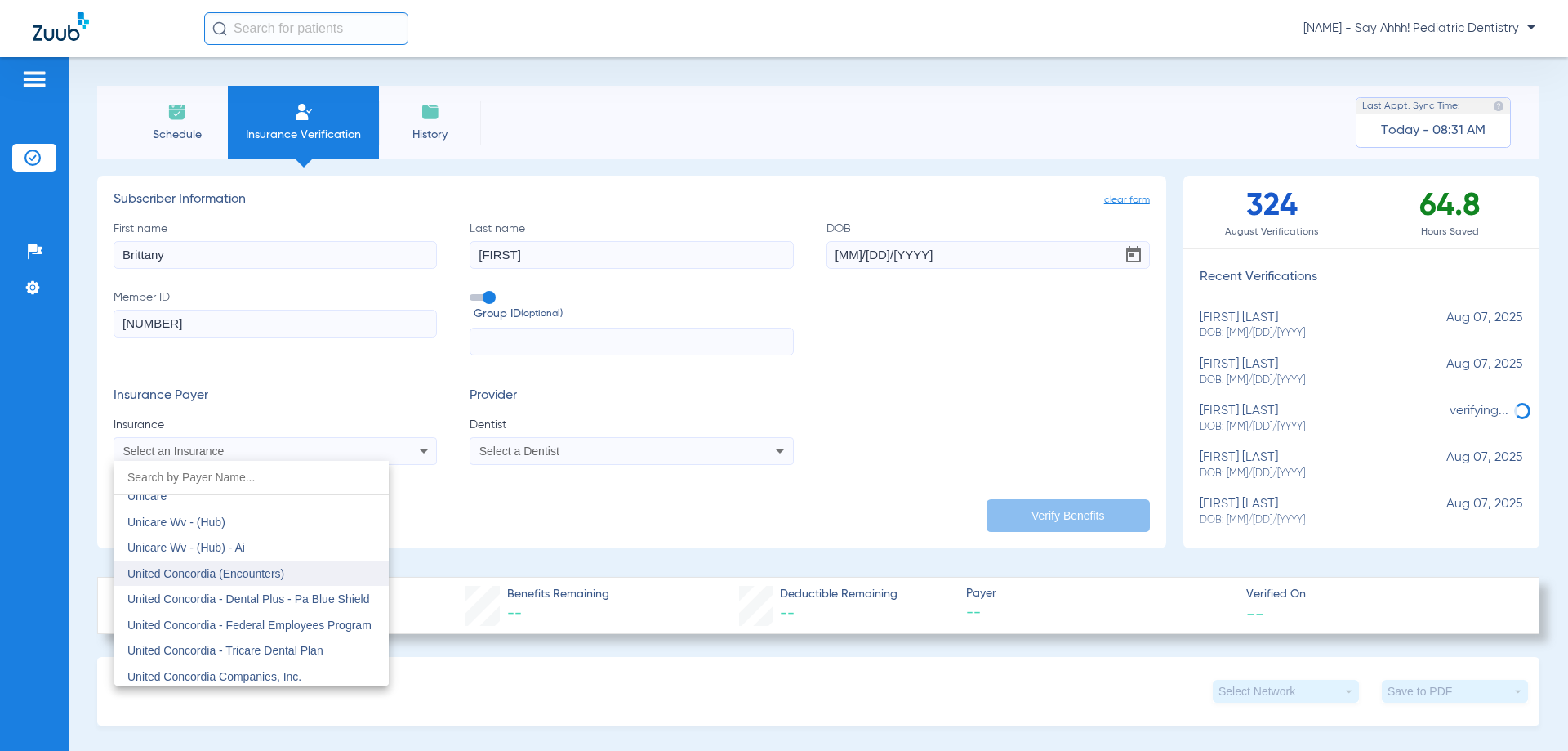 scroll, scrollTop: 9561, scrollLeft: 0, axis: vertical 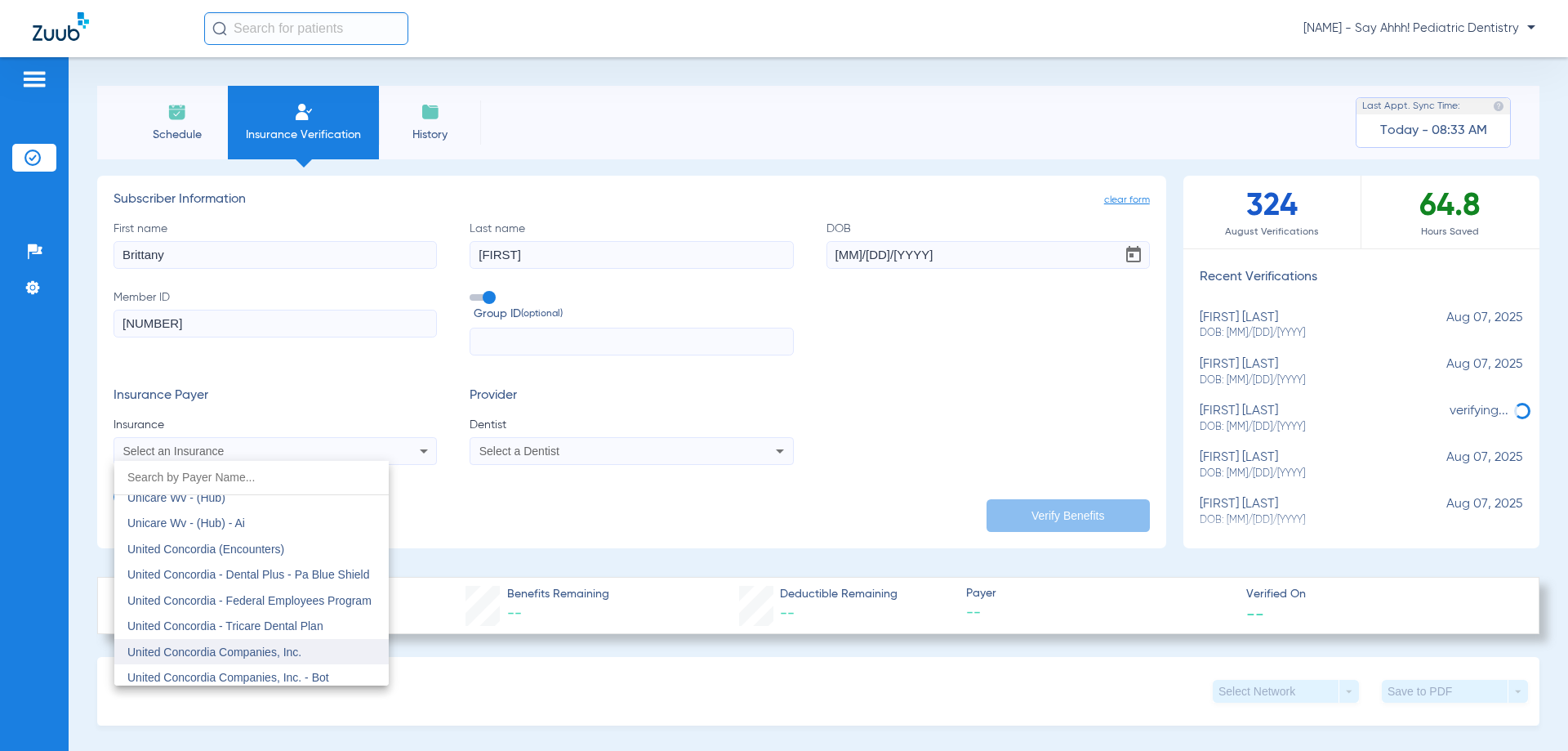 click on "United Concordia Companies, Inc." at bounding box center [214, 652] 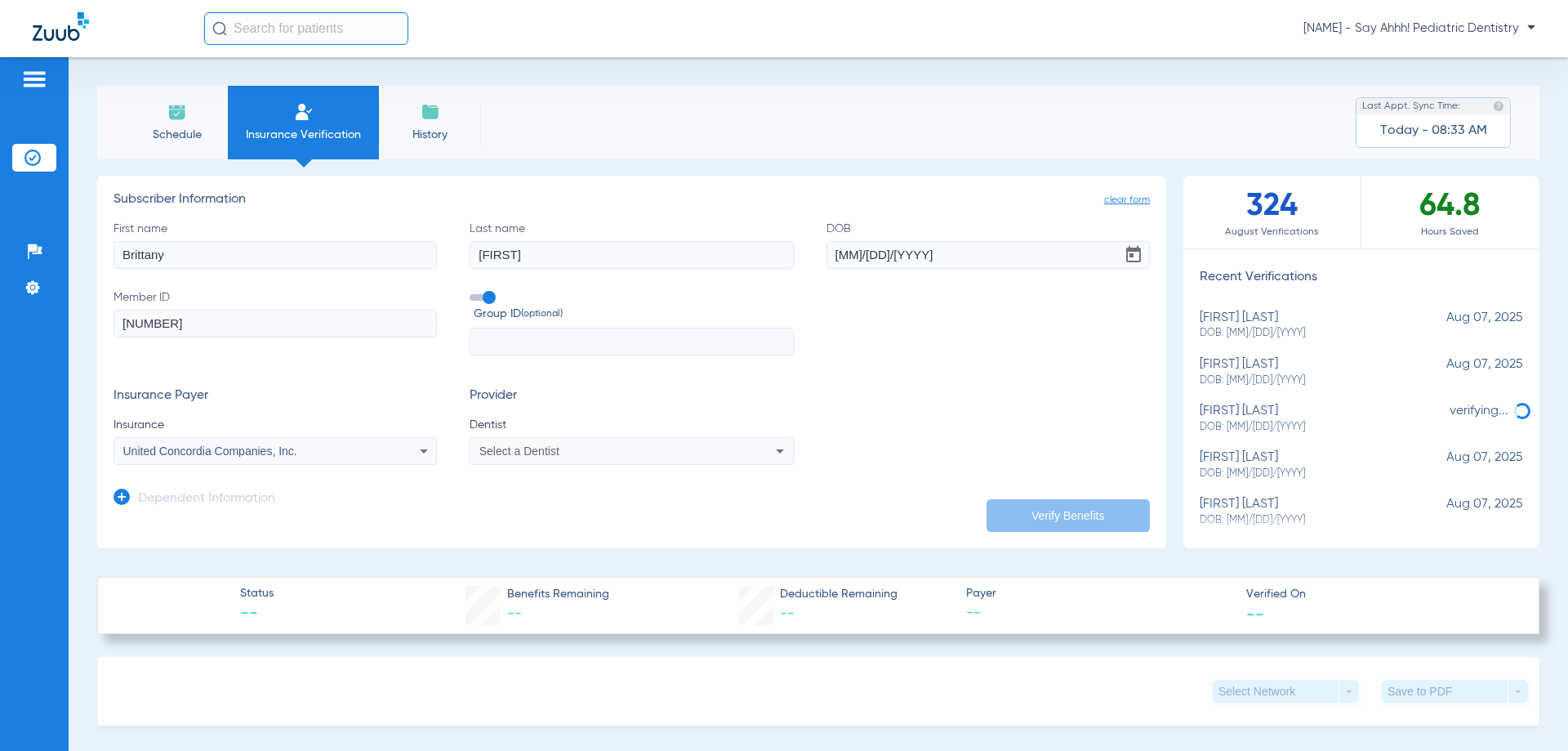 click on "Select a Dentist" at bounding box center [519, 451] 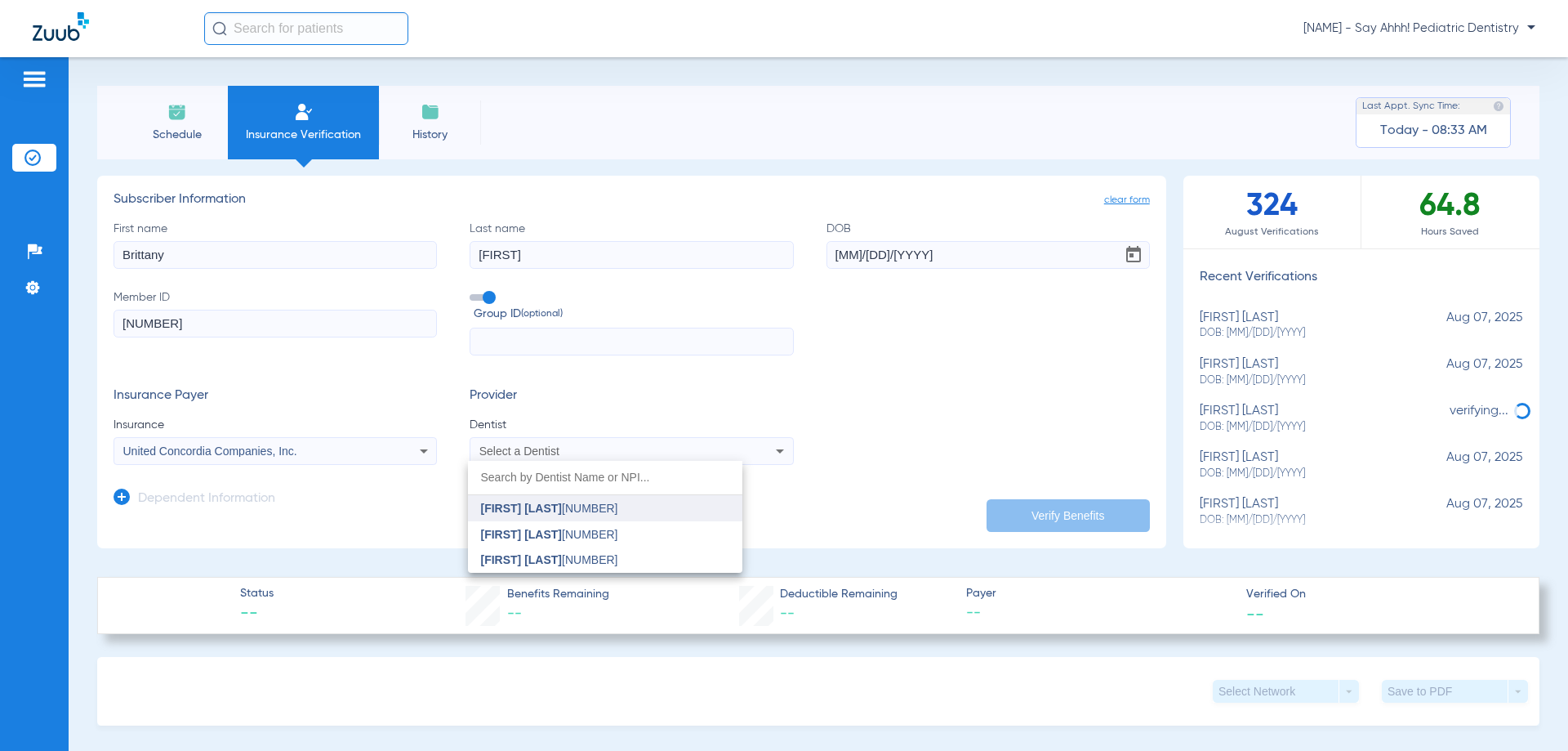 click on "[FIRST] [LAST]" at bounding box center [522, 508] 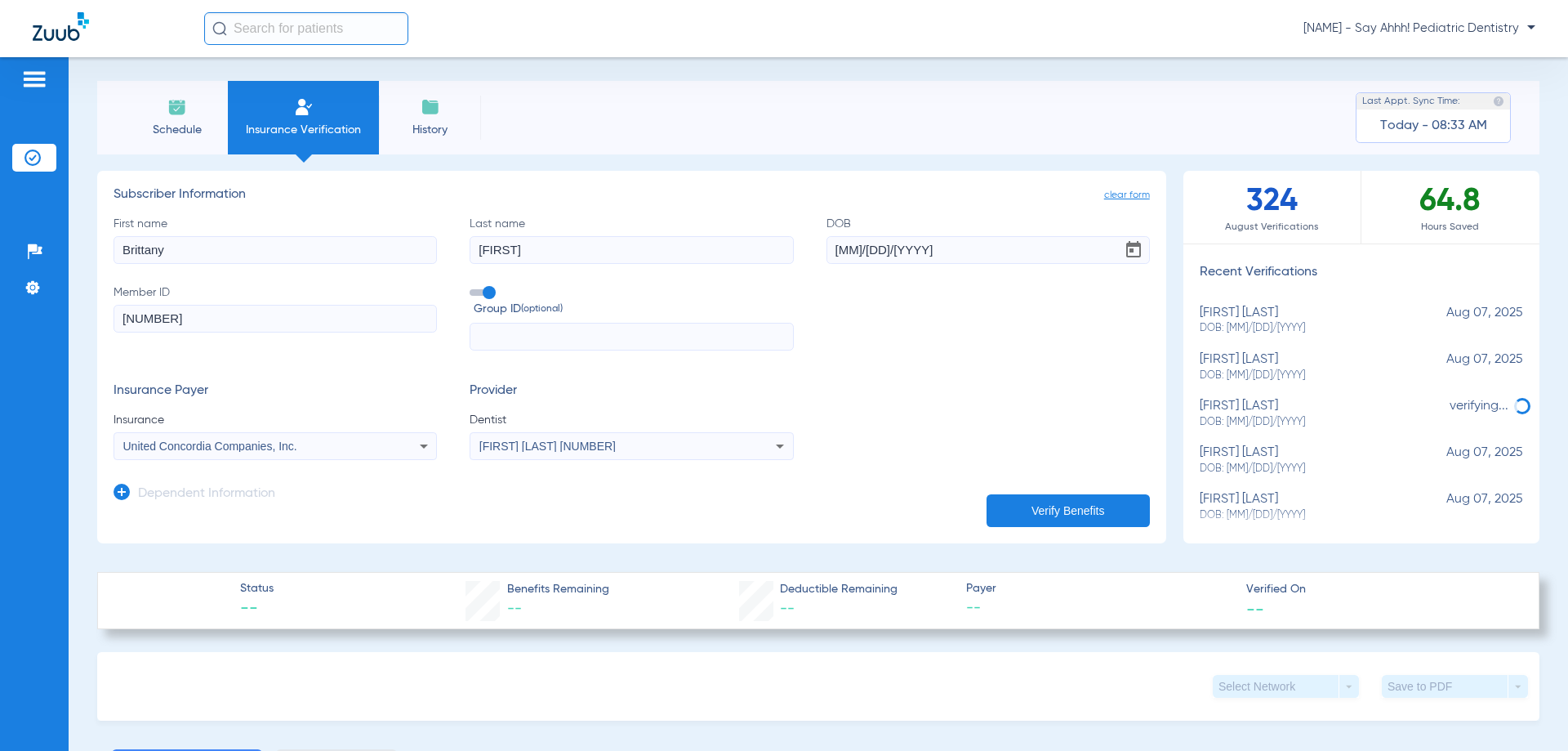 scroll, scrollTop: 0, scrollLeft: 0, axis: both 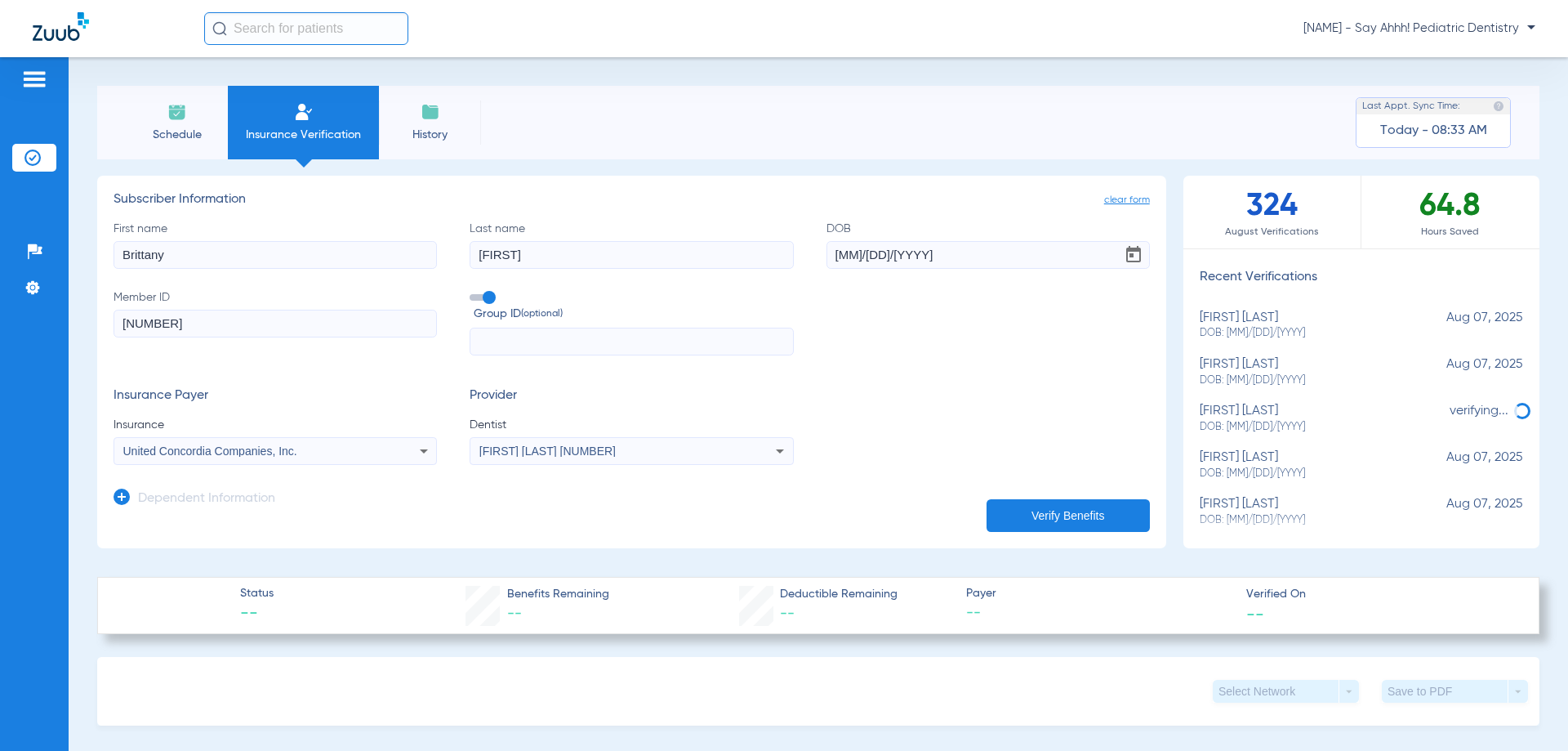 click 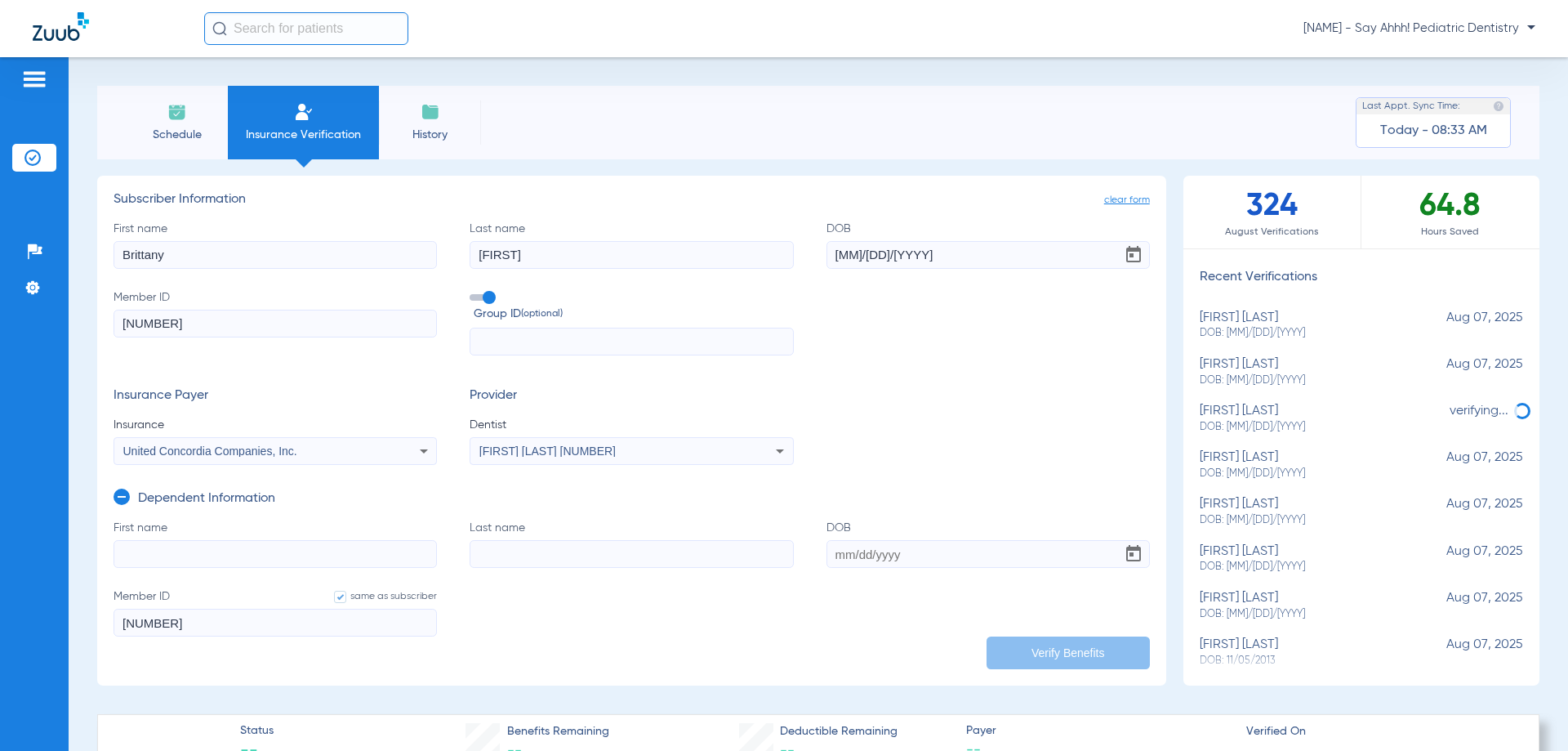 click on "First name" 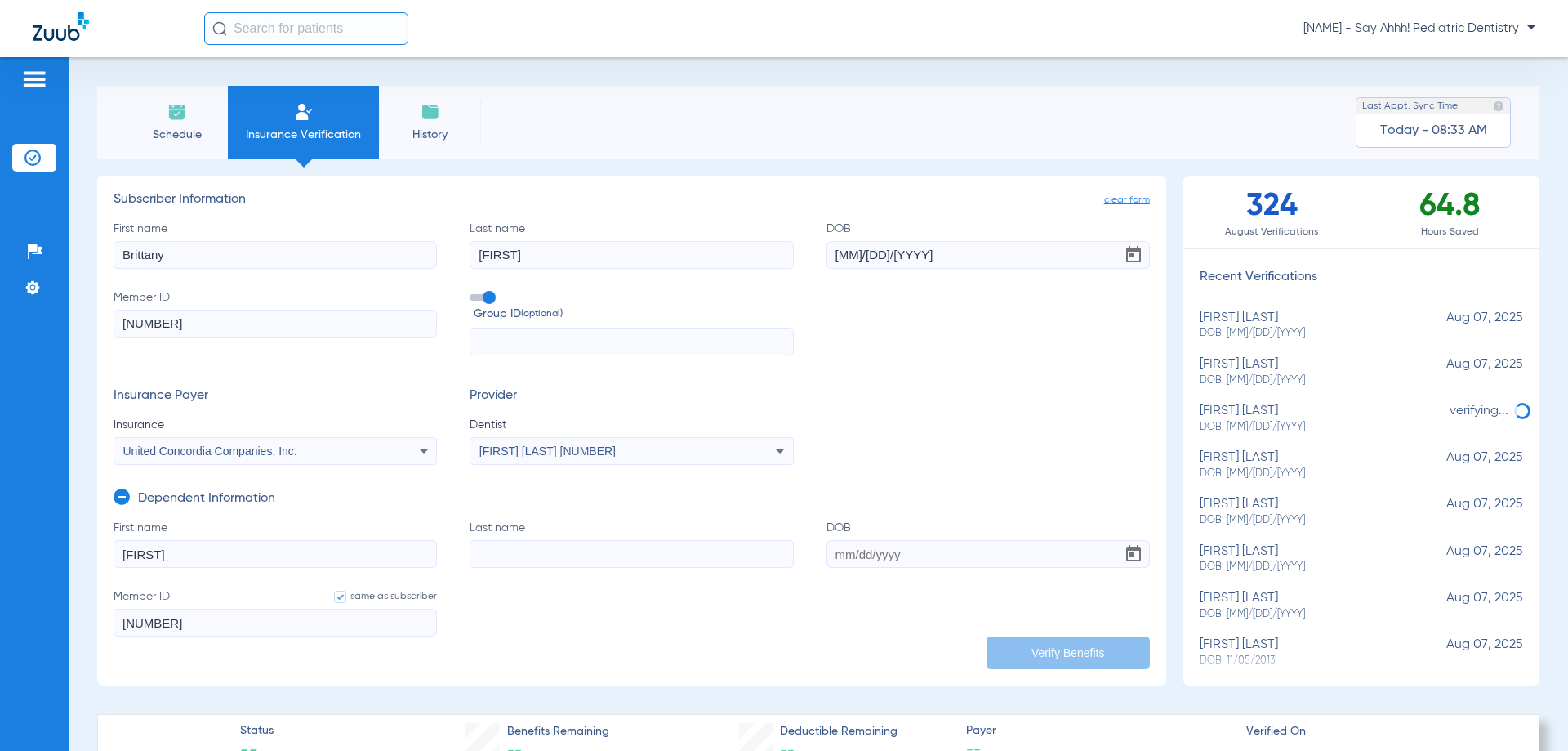 type on "[FIRST]" 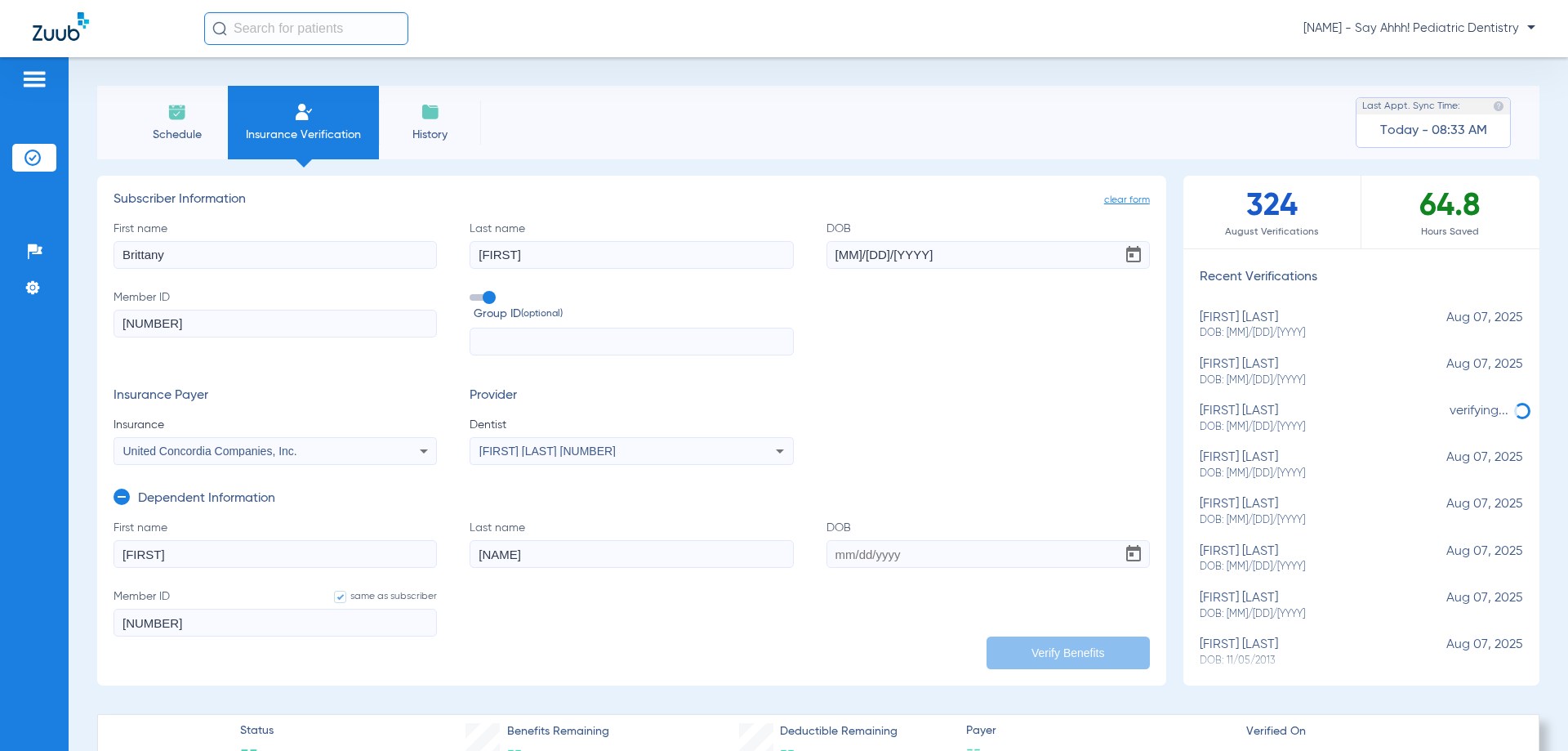 type on "[NAME]" 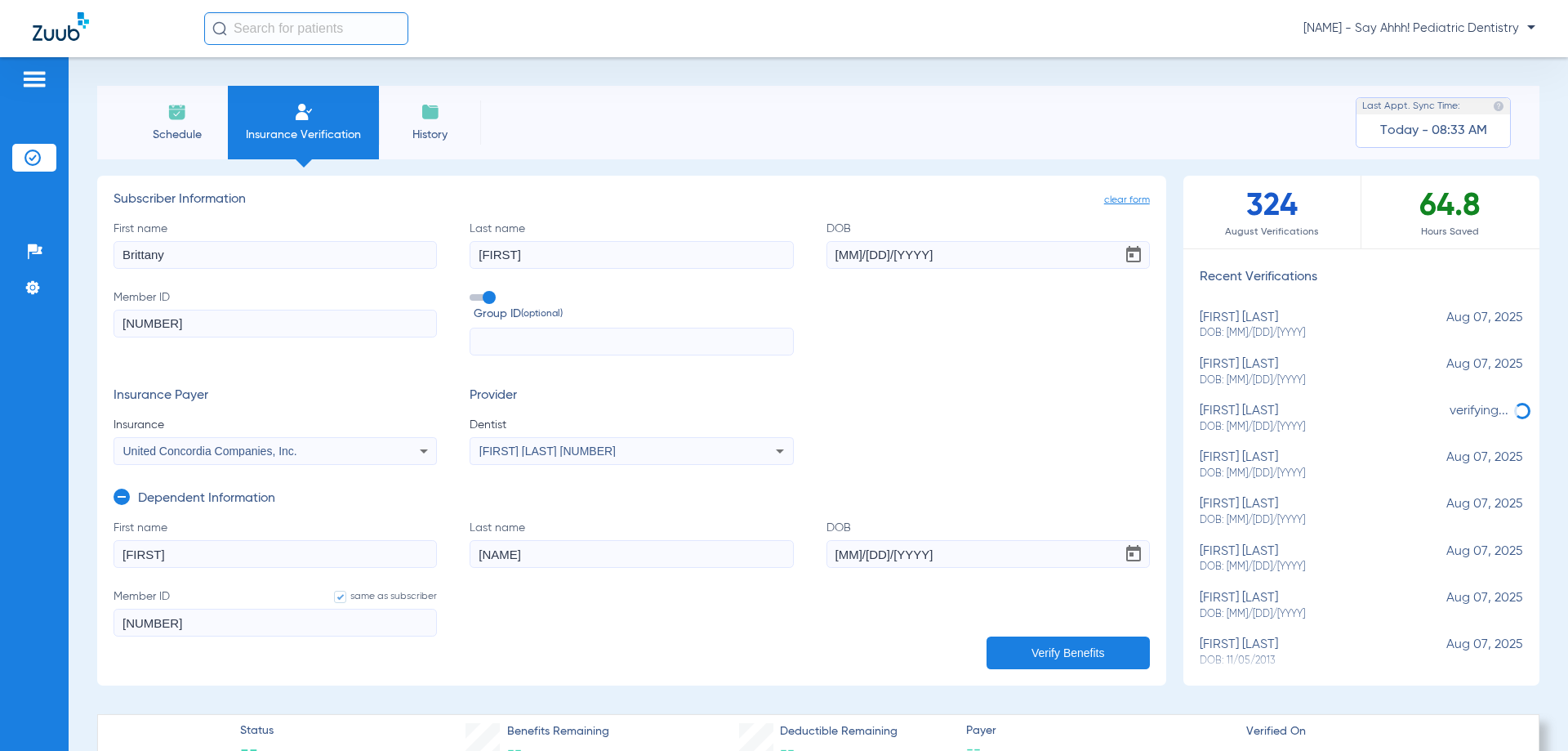 type on "[MM]/[DD]/[YYYY]" 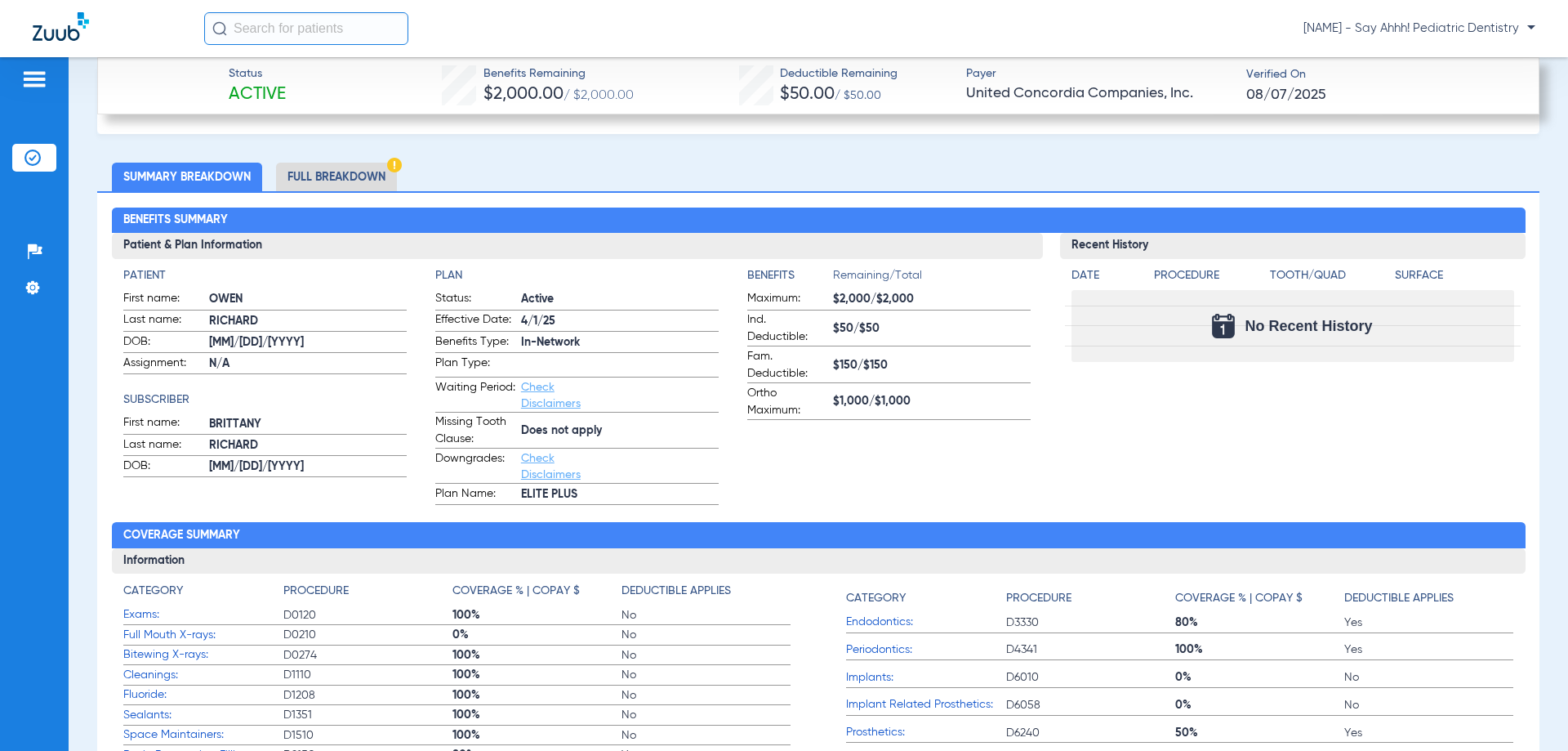 scroll, scrollTop: 735, scrollLeft: 0, axis: vertical 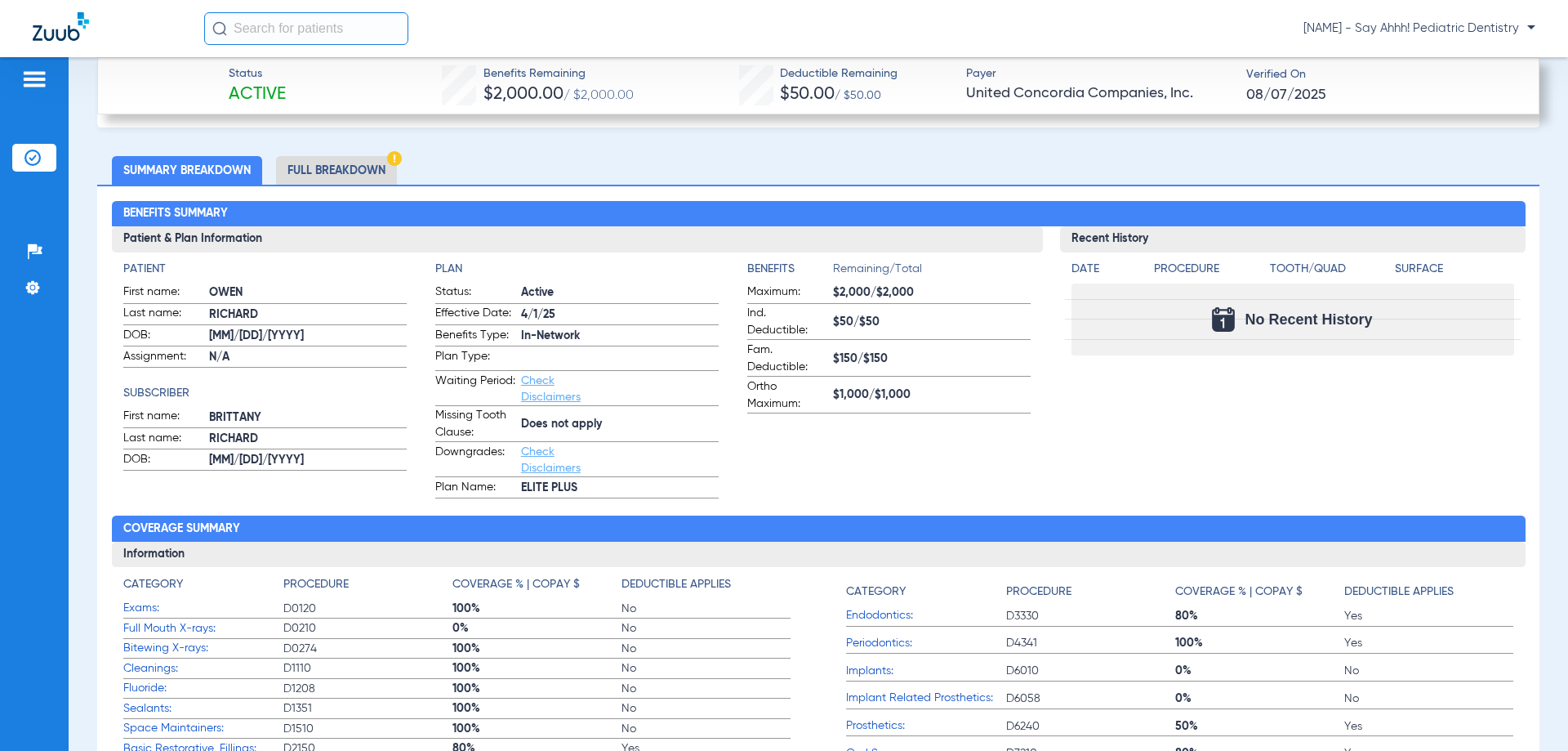 click on "Full Breakdown" 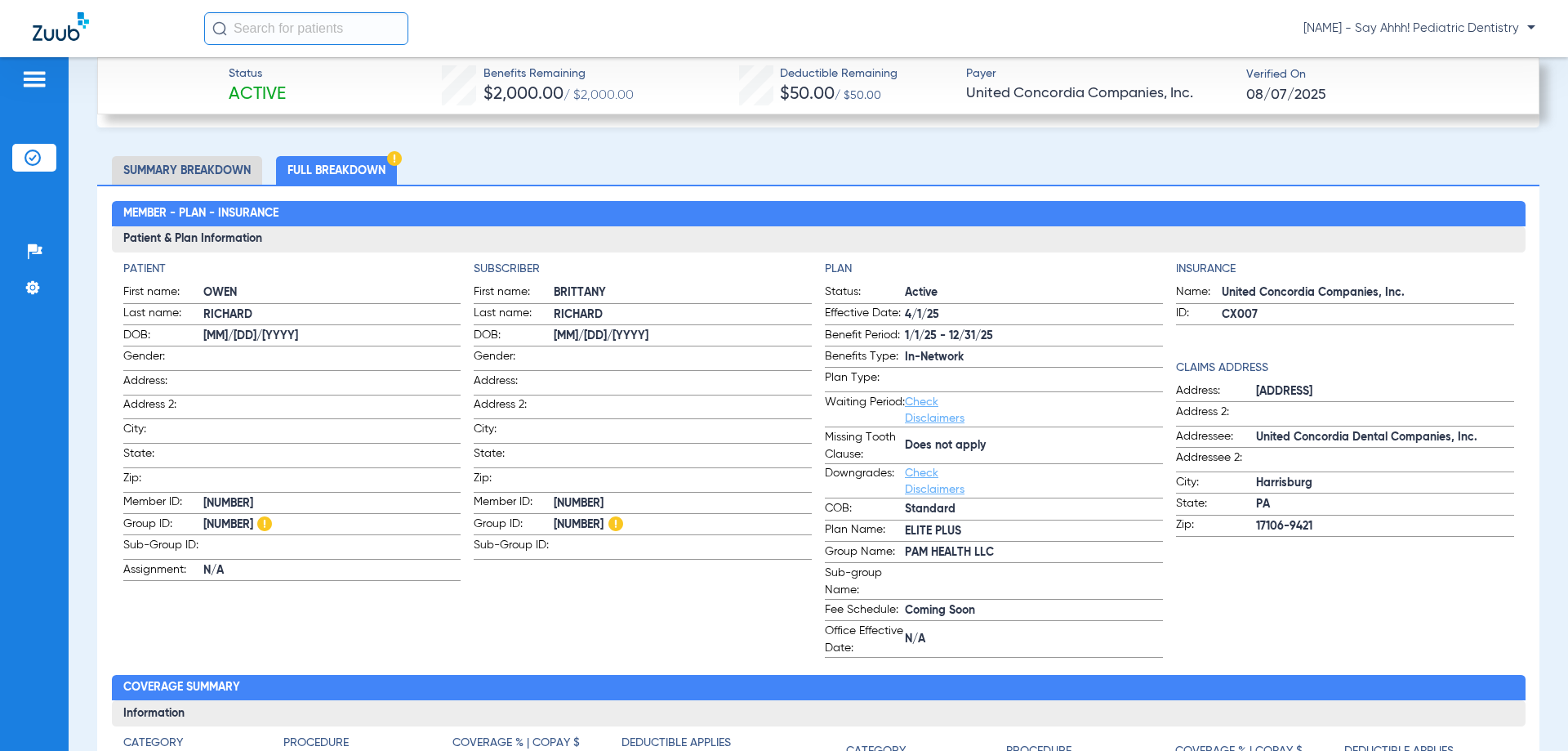 drag, startPoint x: 997, startPoint y: 333, endPoint x: 893, endPoint y: 326, distance: 104.23531 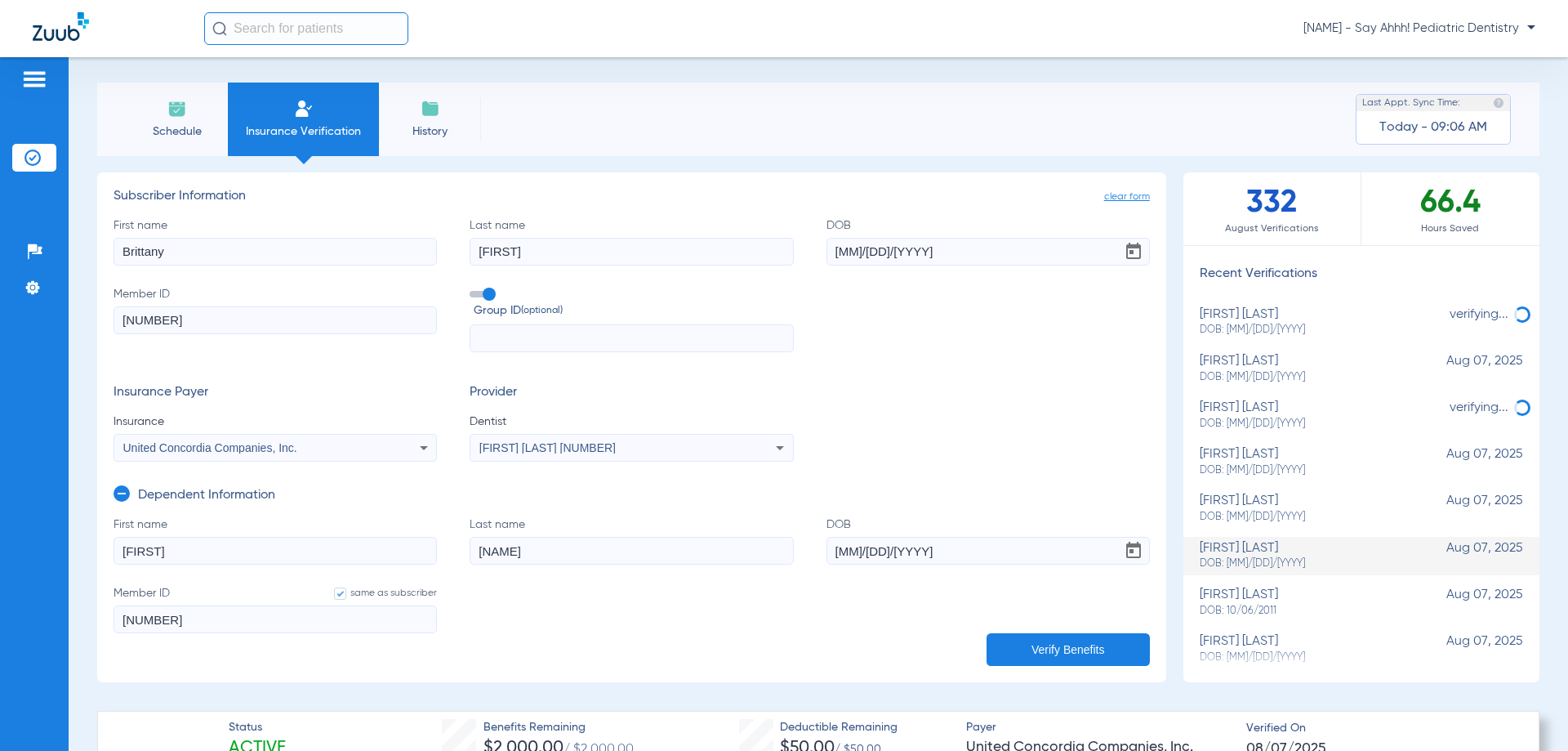 scroll, scrollTop: 0, scrollLeft: 0, axis: both 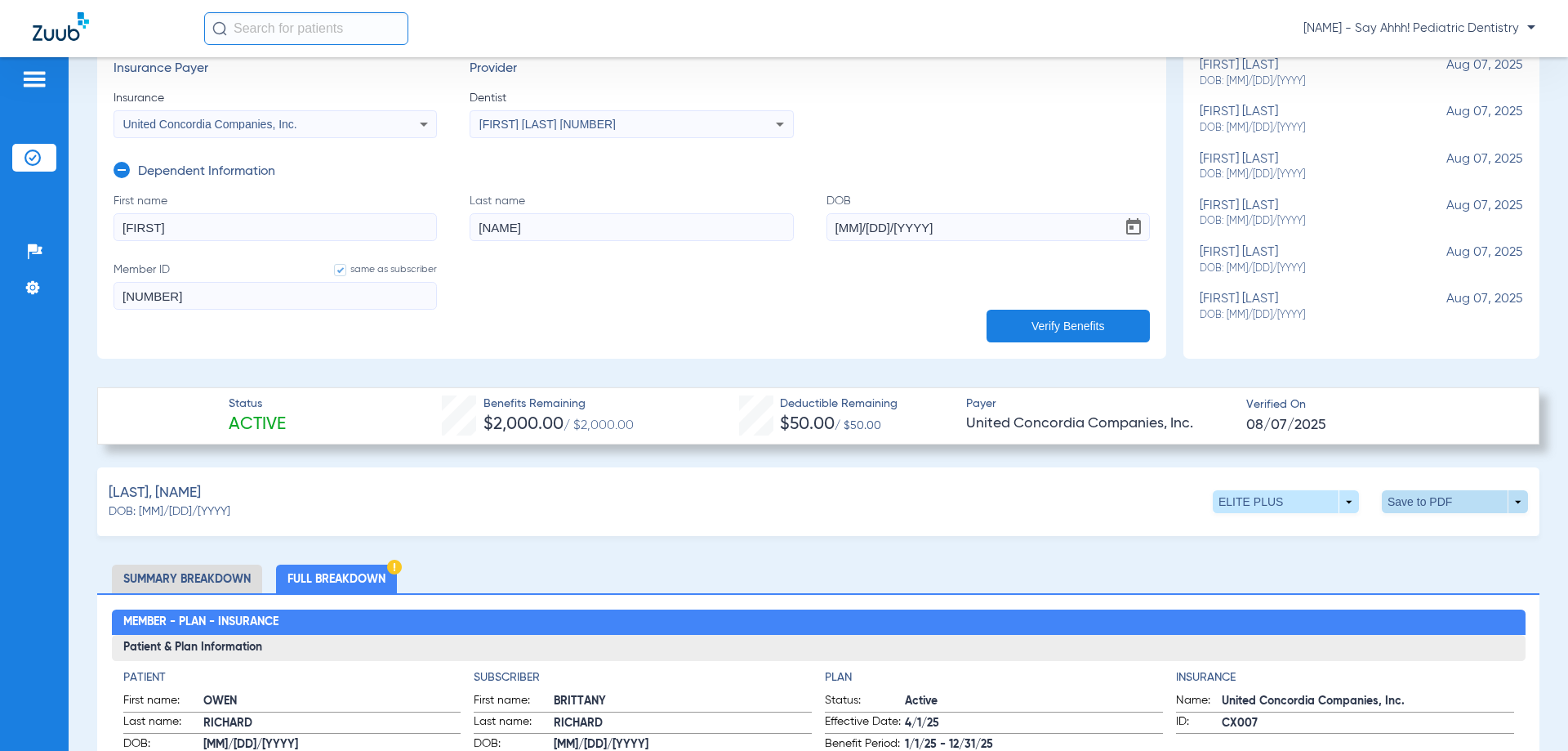 click 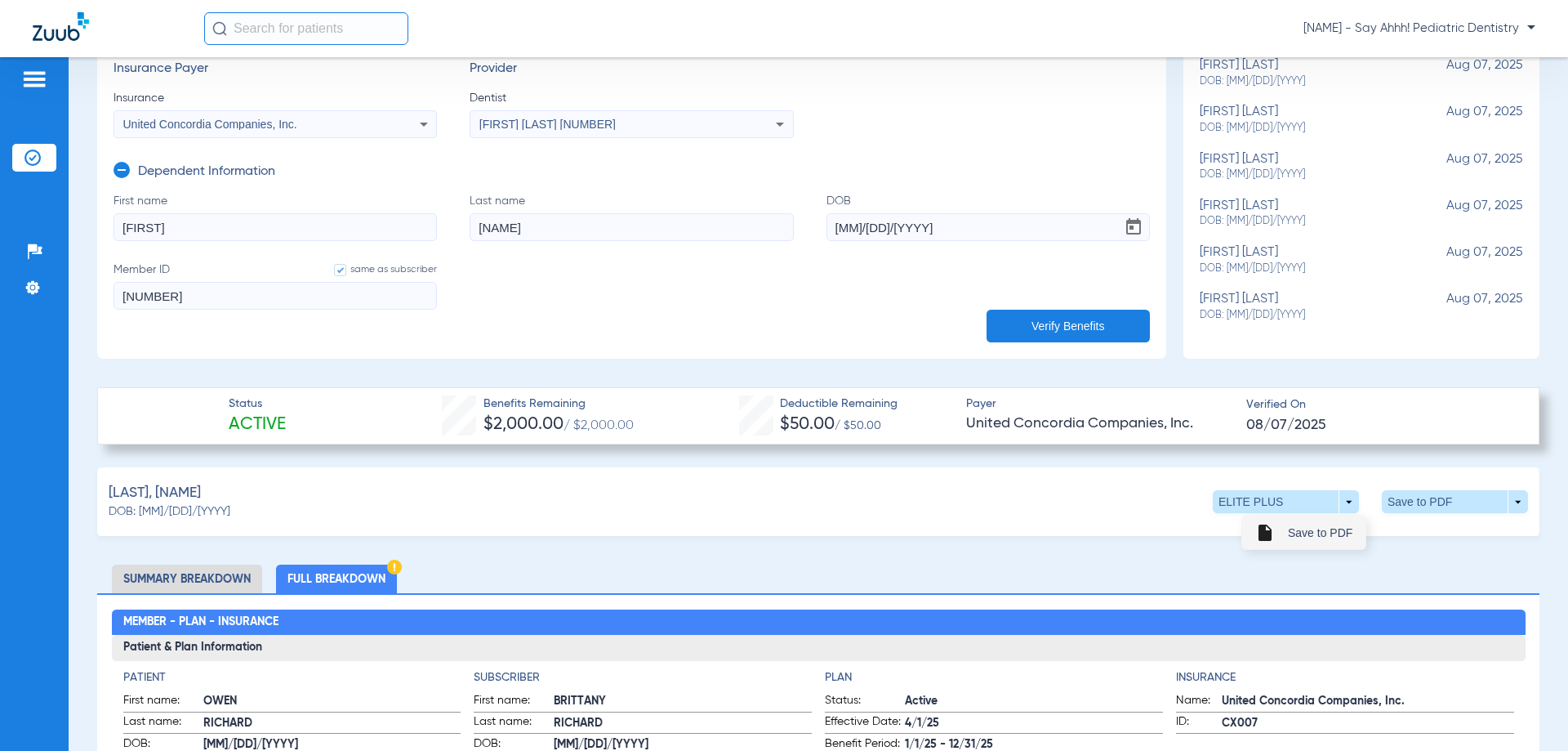 click on "insert_drive_file  Save to PDF" at bounding box center (1303, 533) 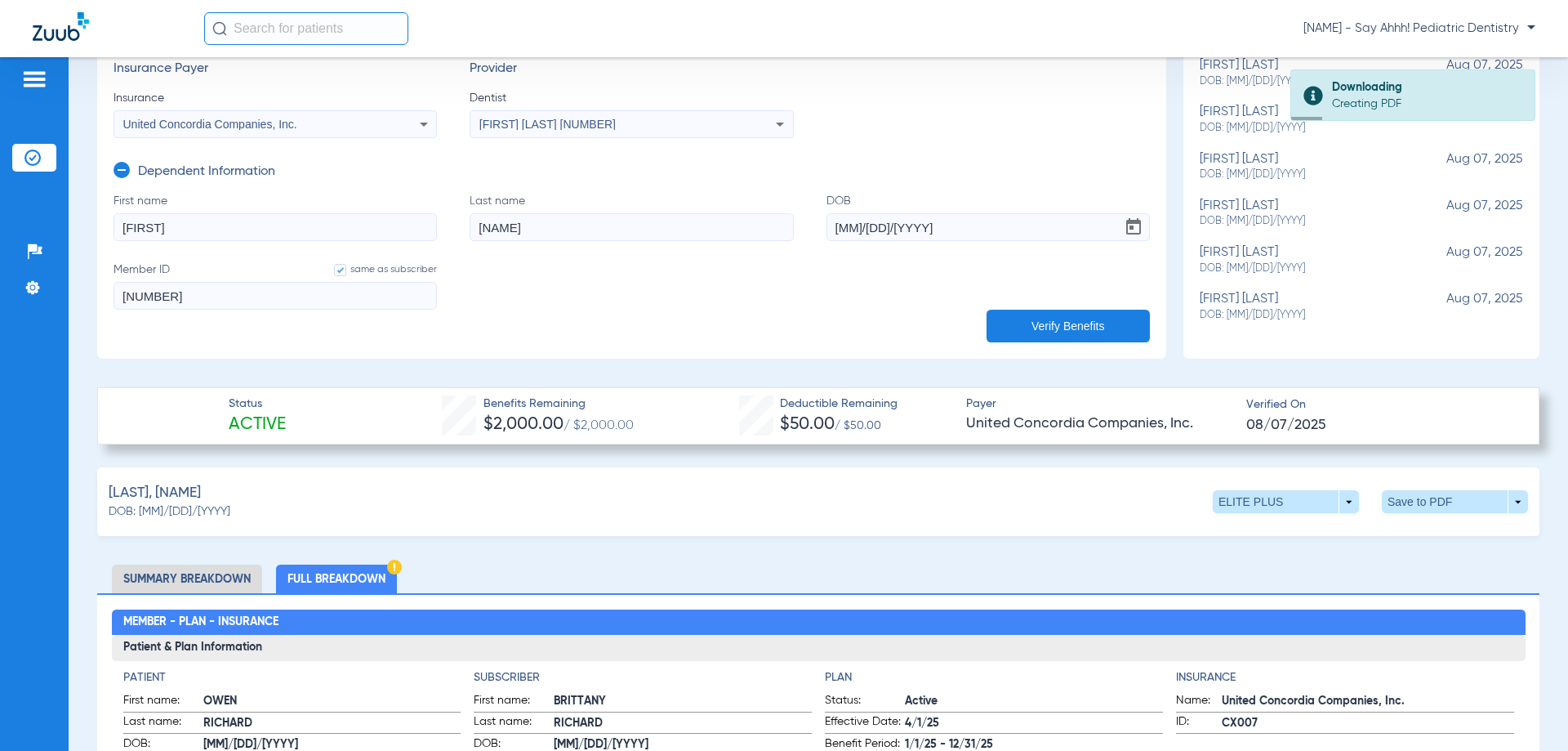 type 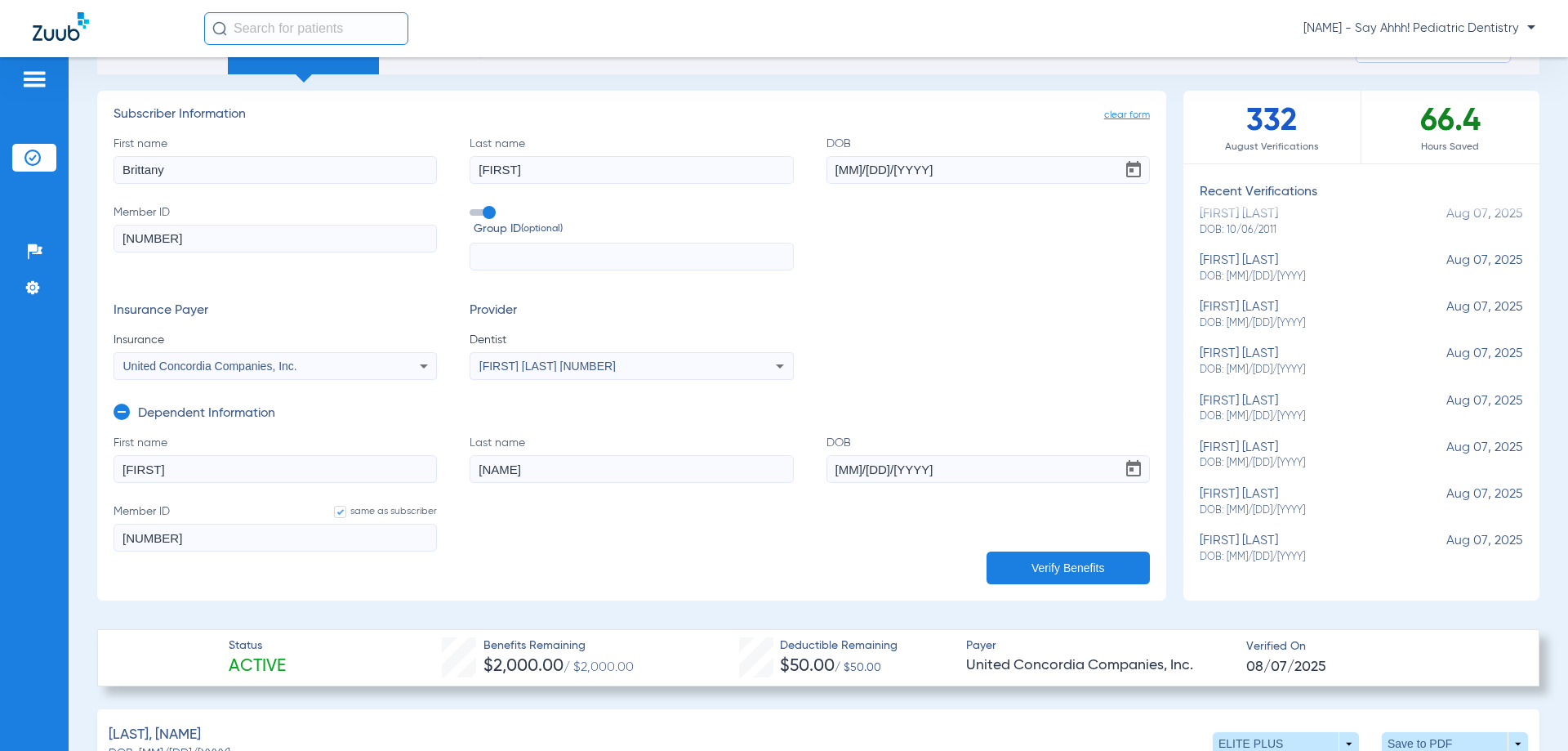 scroll, scrollTop: 327, scrollLeft: 0, axis: vertical 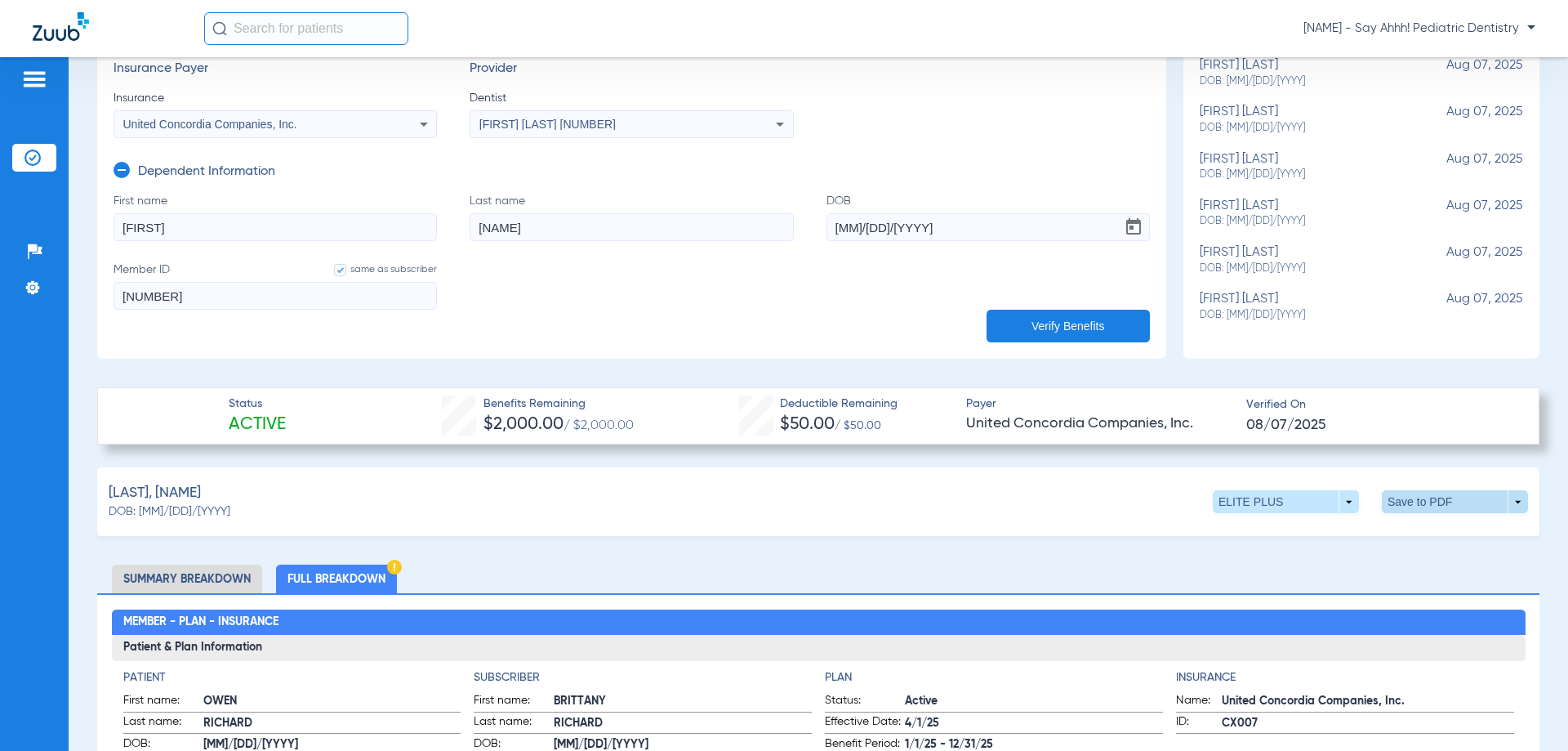click 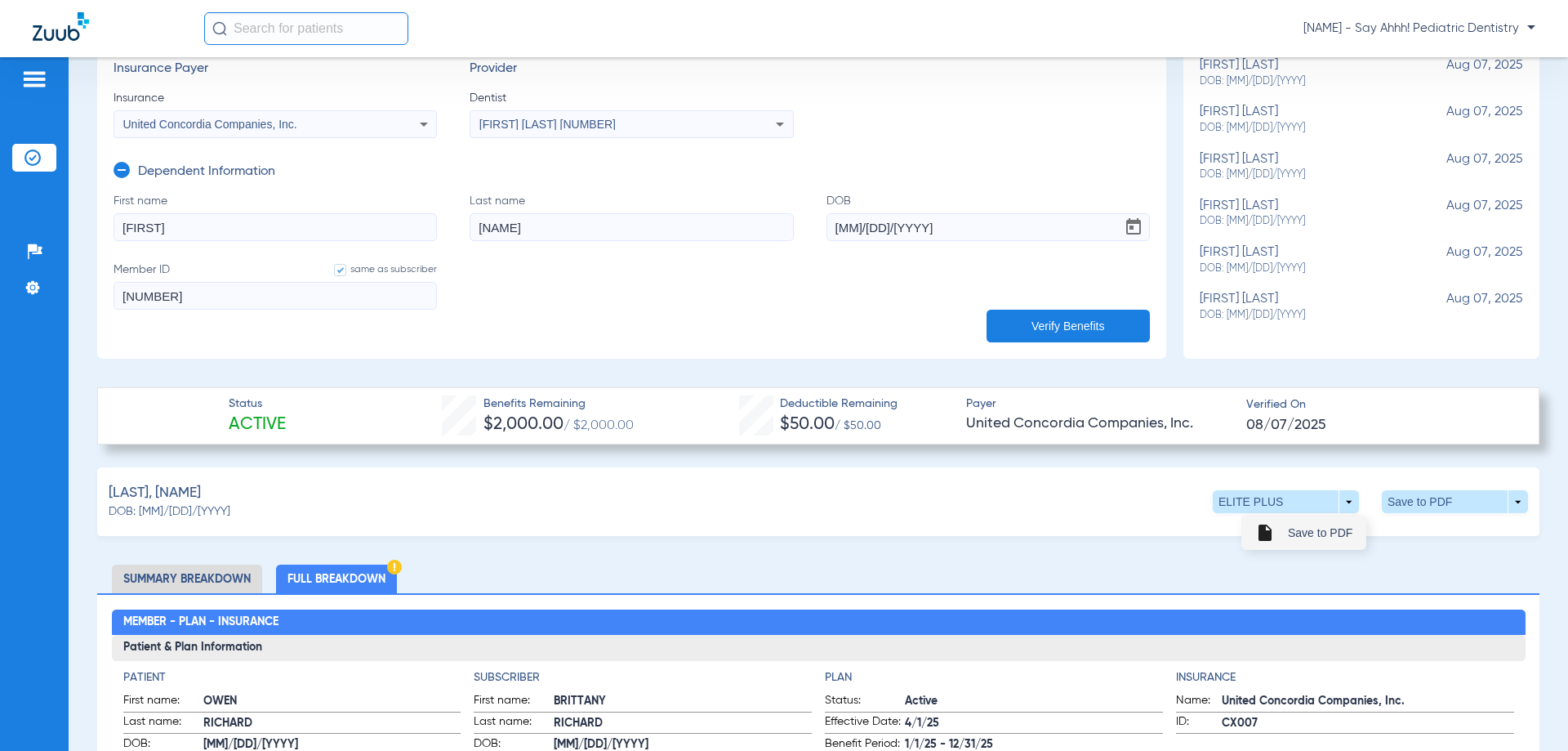 click on "Save to PDF" at bounding box center (1320, 533) 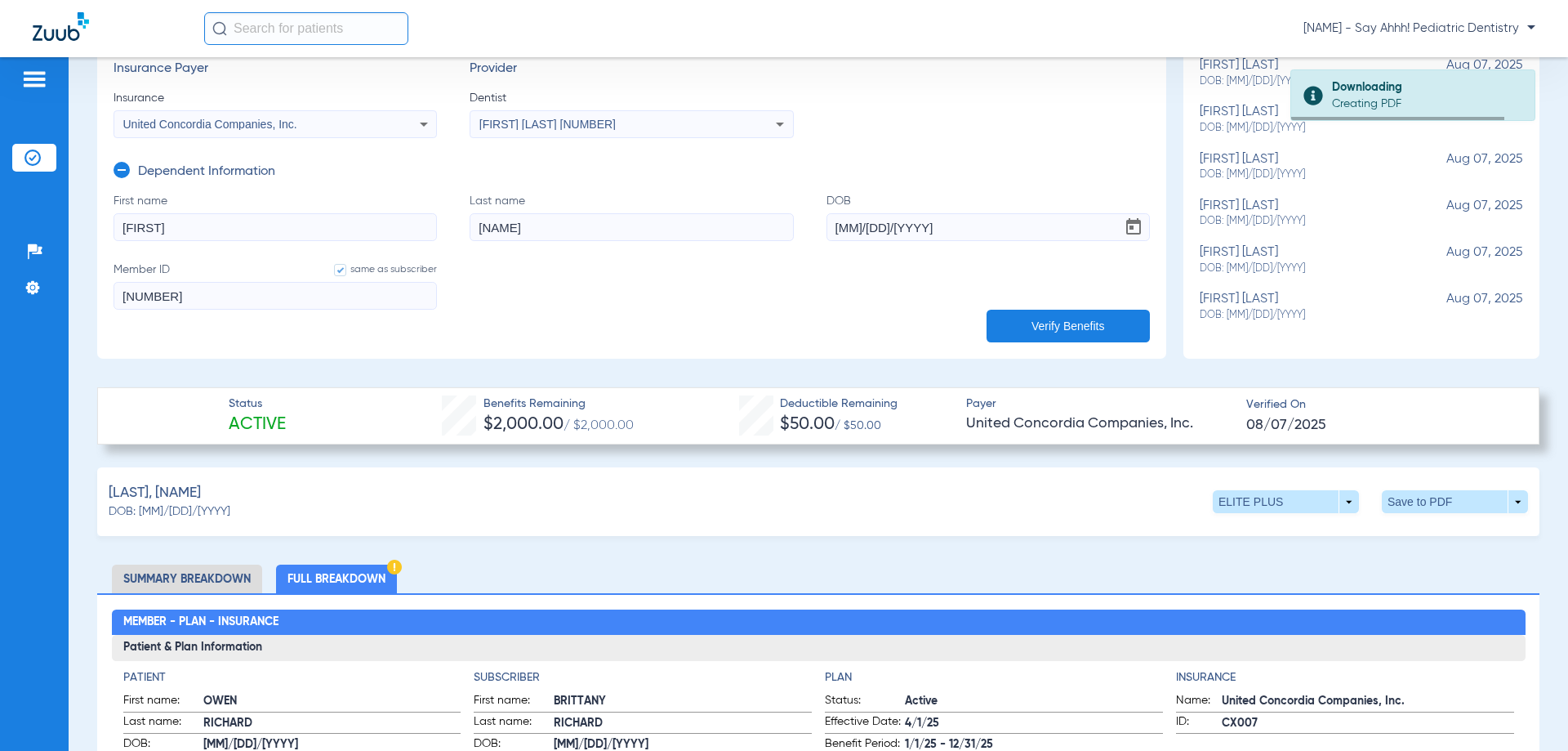 scroll, scrollTop: 300, scrollLeft: 0, axis: vertical 